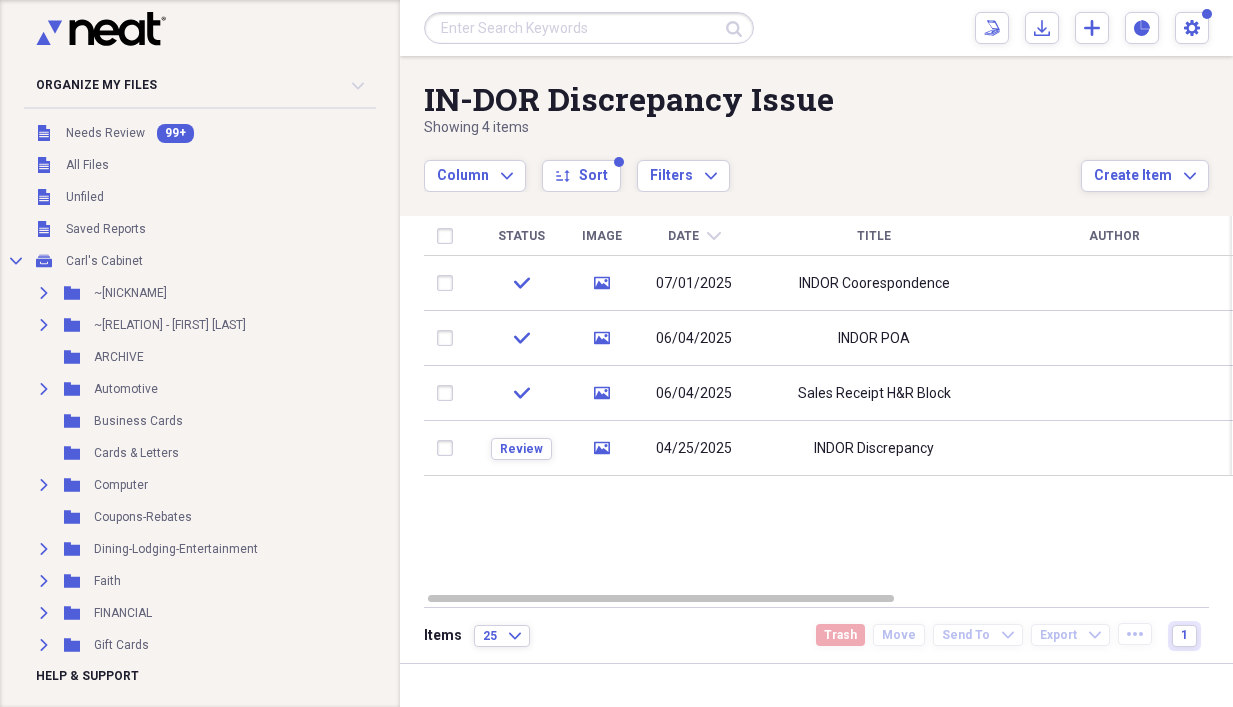 scroll, scrollTop: 0, scrollLeft: 0, axis: both 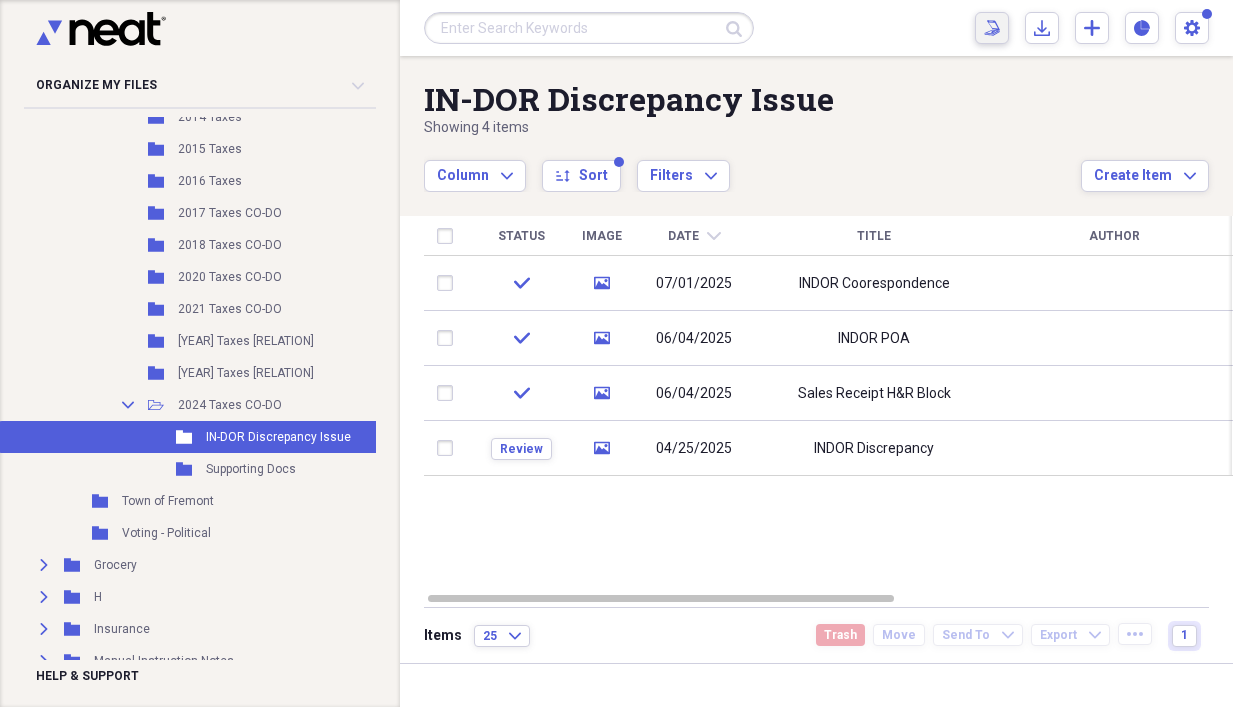 click on "Scan" 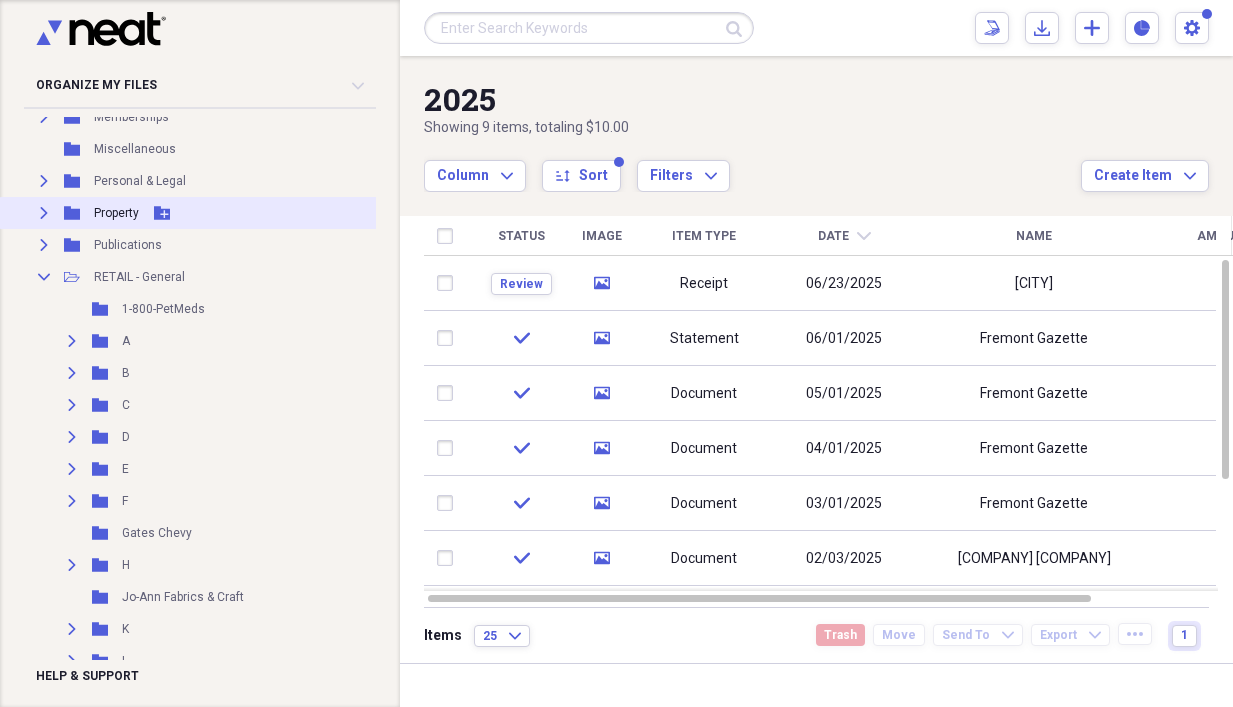 scroll, scrollTop: 2000, scrollLeft: 0, axis: vertical 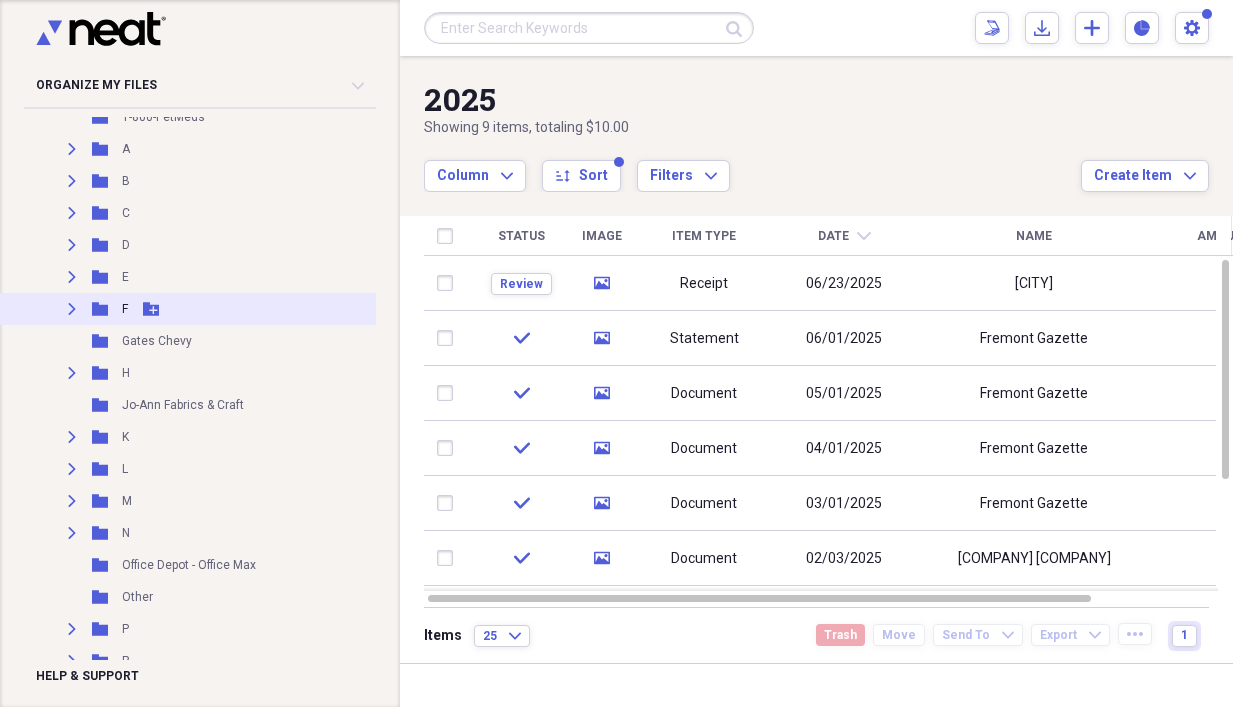 click on "Expand" 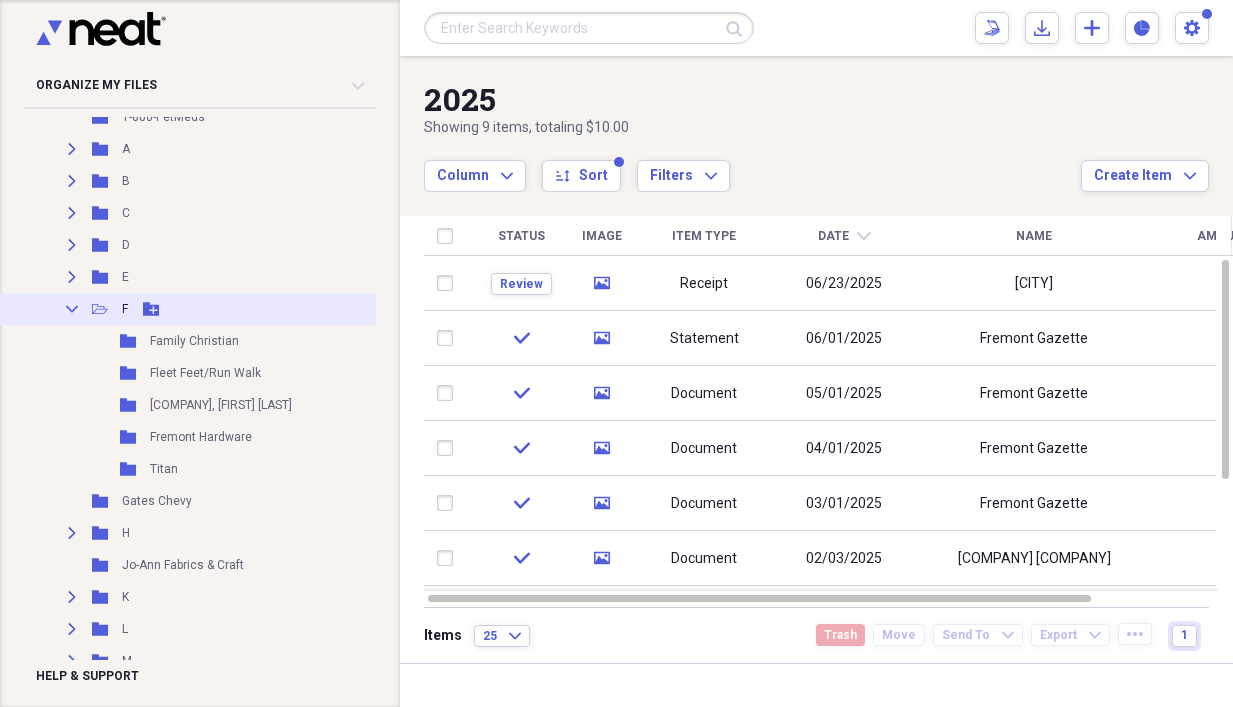 click on "Collapse" 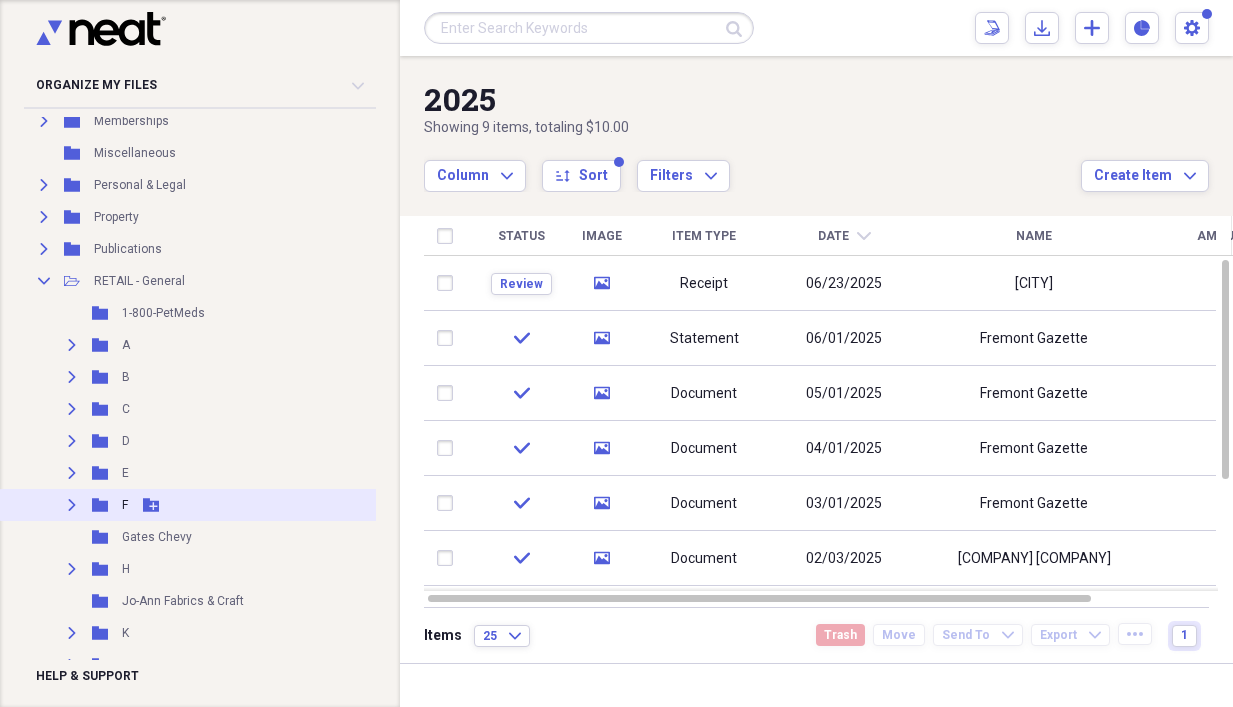 scroll, scrollTop: 1733, scrollLeft: 0, axis: vertical 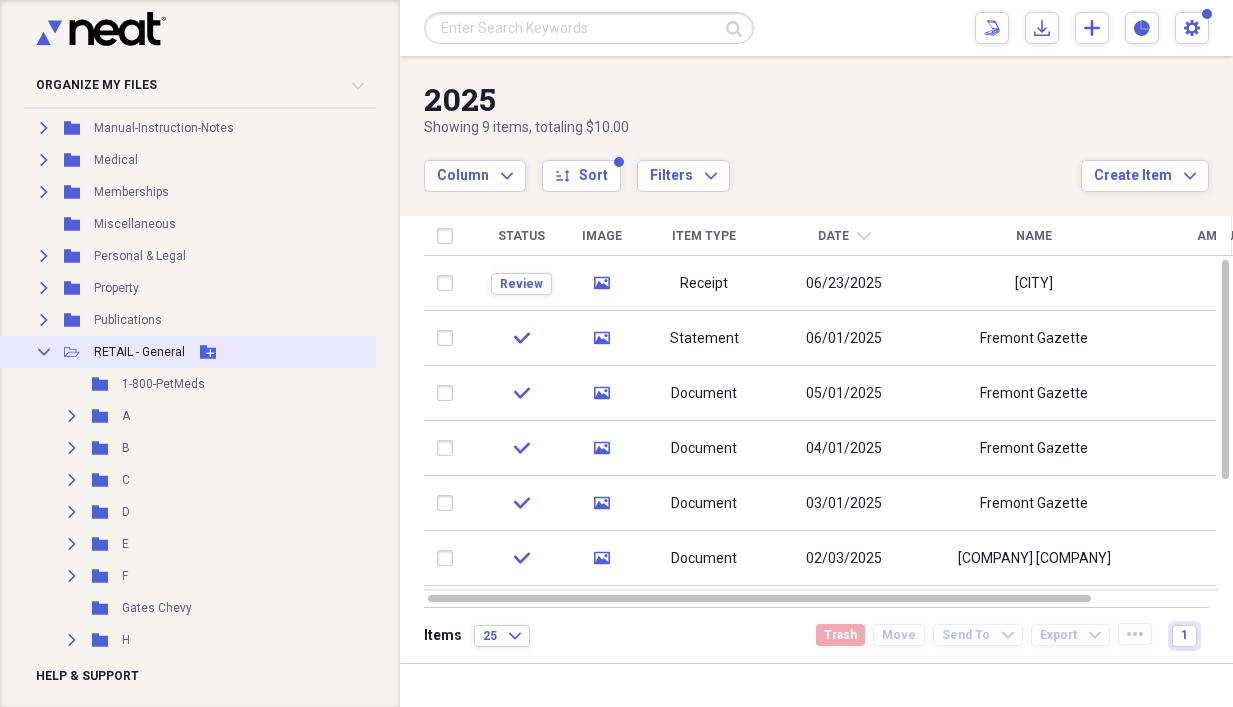 click on "Collapse" 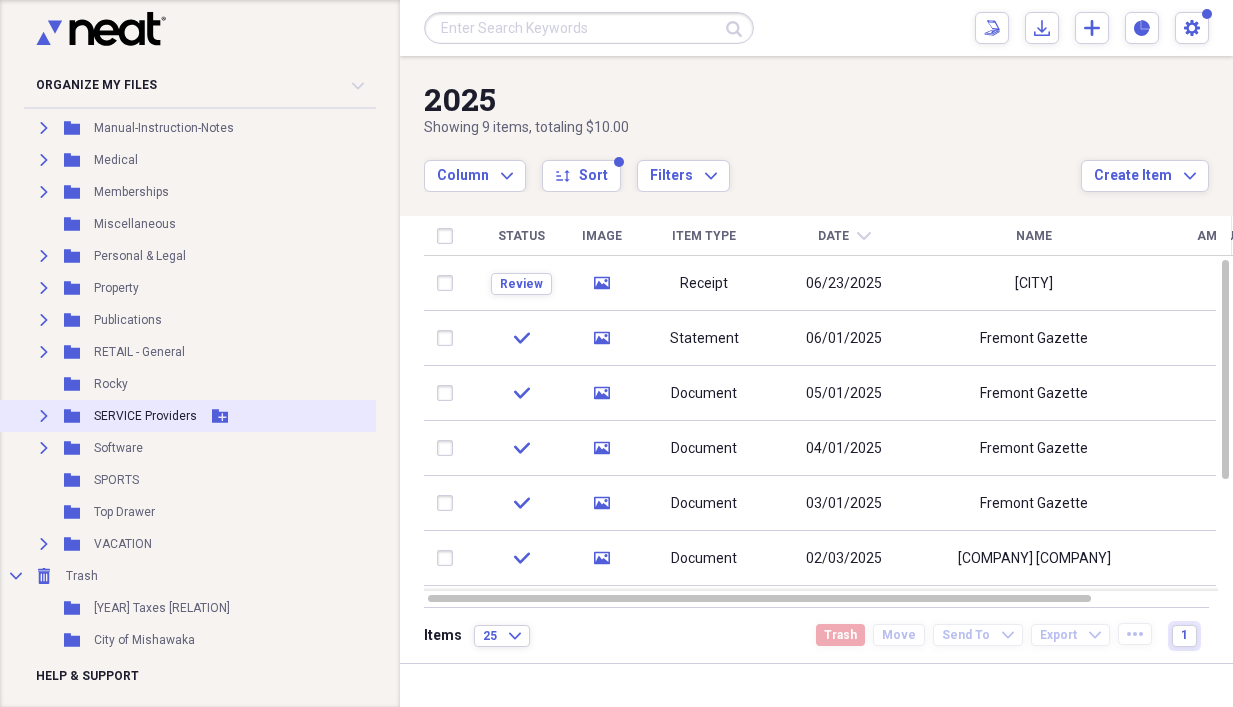 click on "Expand" 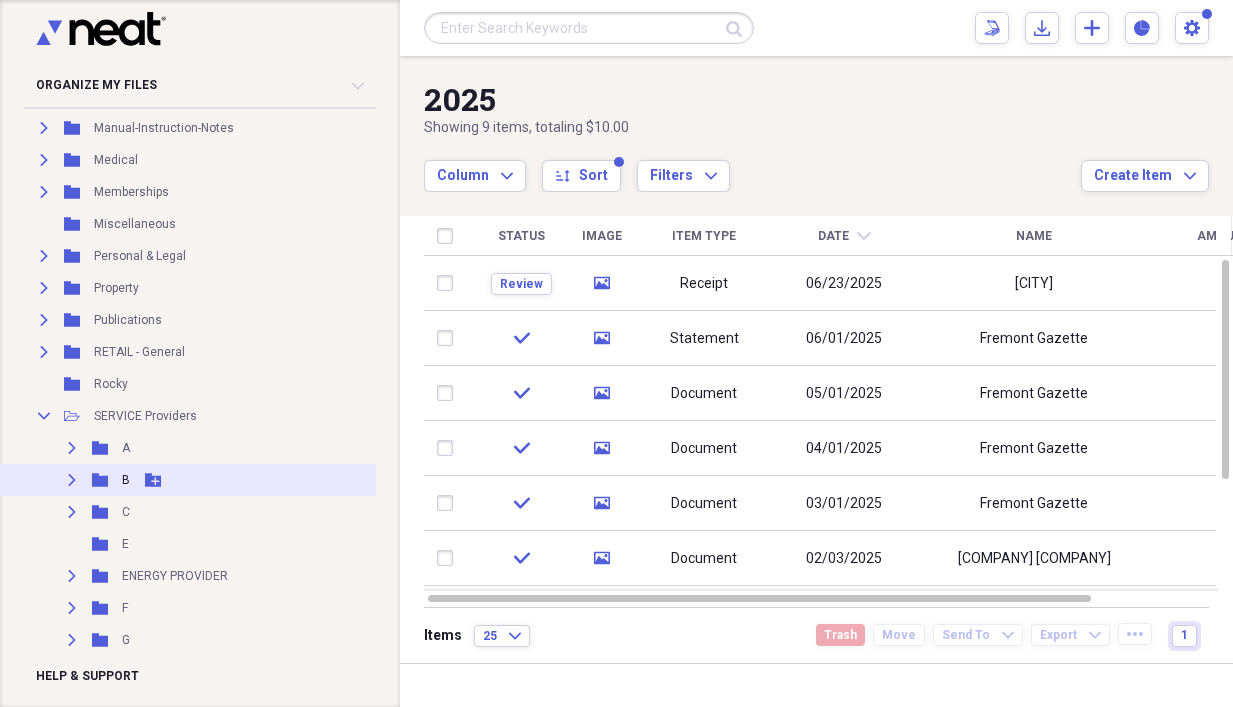 scroll, scrollTop: 1866, scrollLeft: 0, axis: vertical 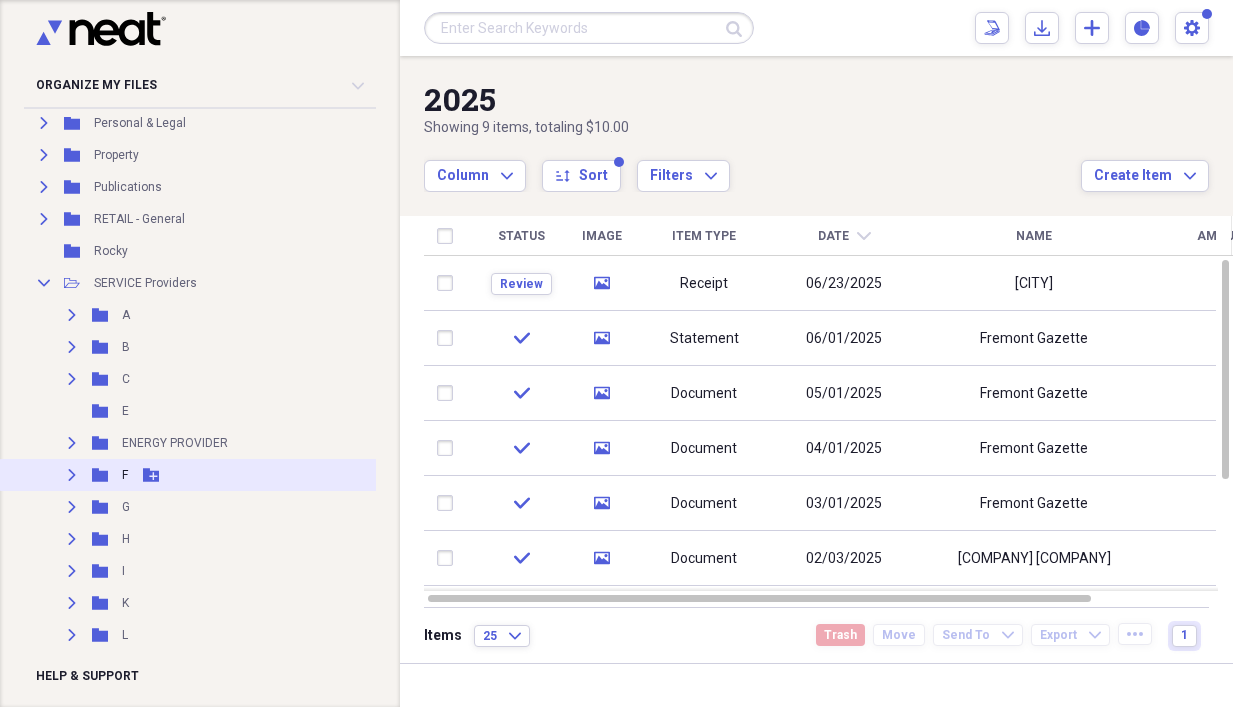 click 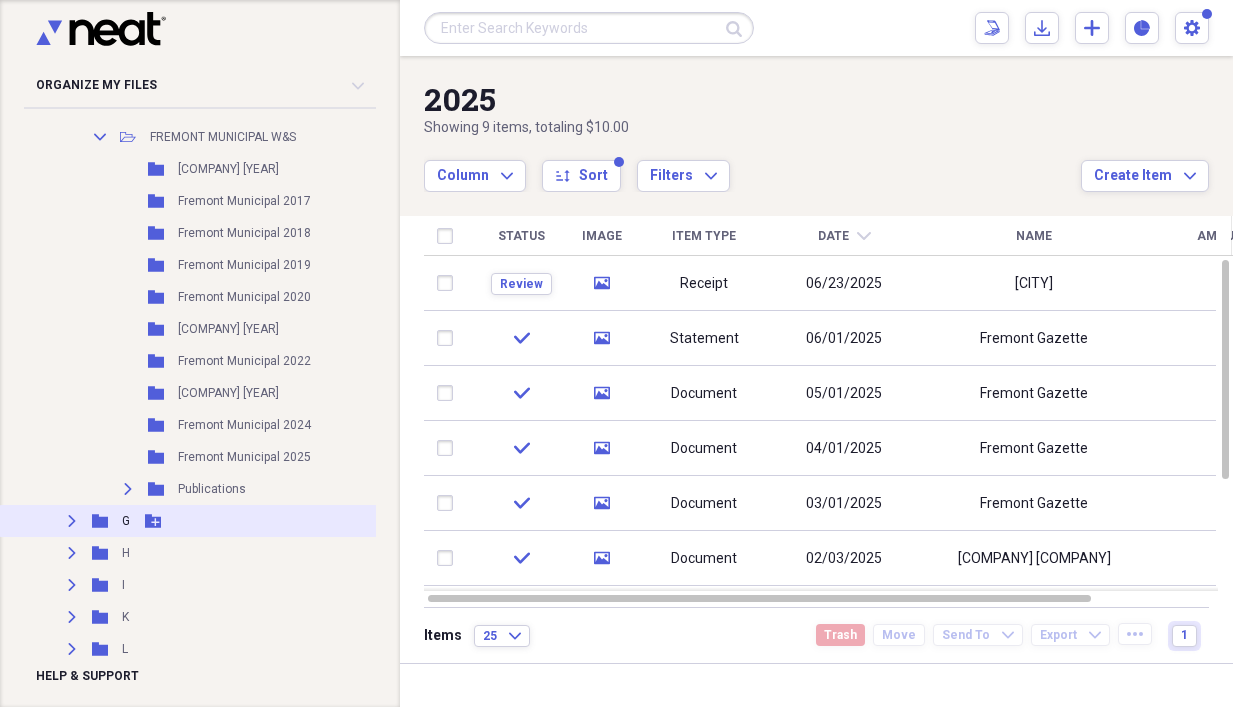 scroll, scrollTop: 2266, scrollLeft: 0, axis: vertical 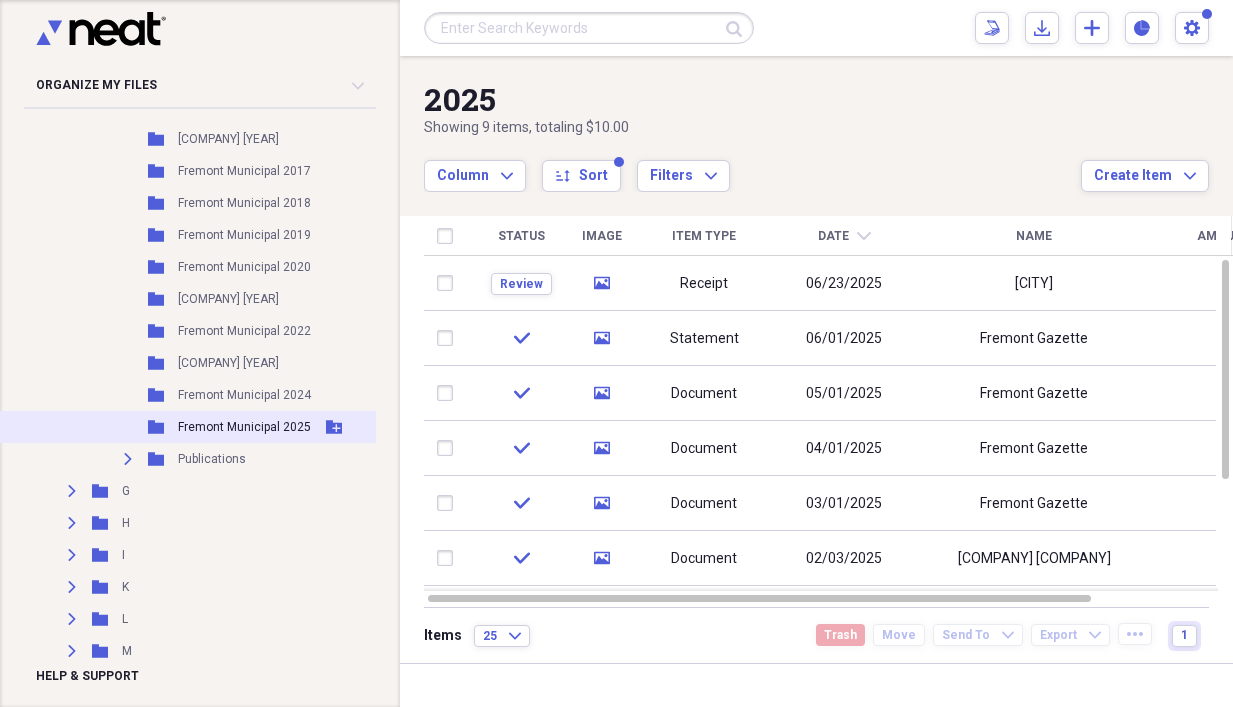 click on "Folder Fremont Municipal 2025 Add Folder" at bounding box center (206, 427) 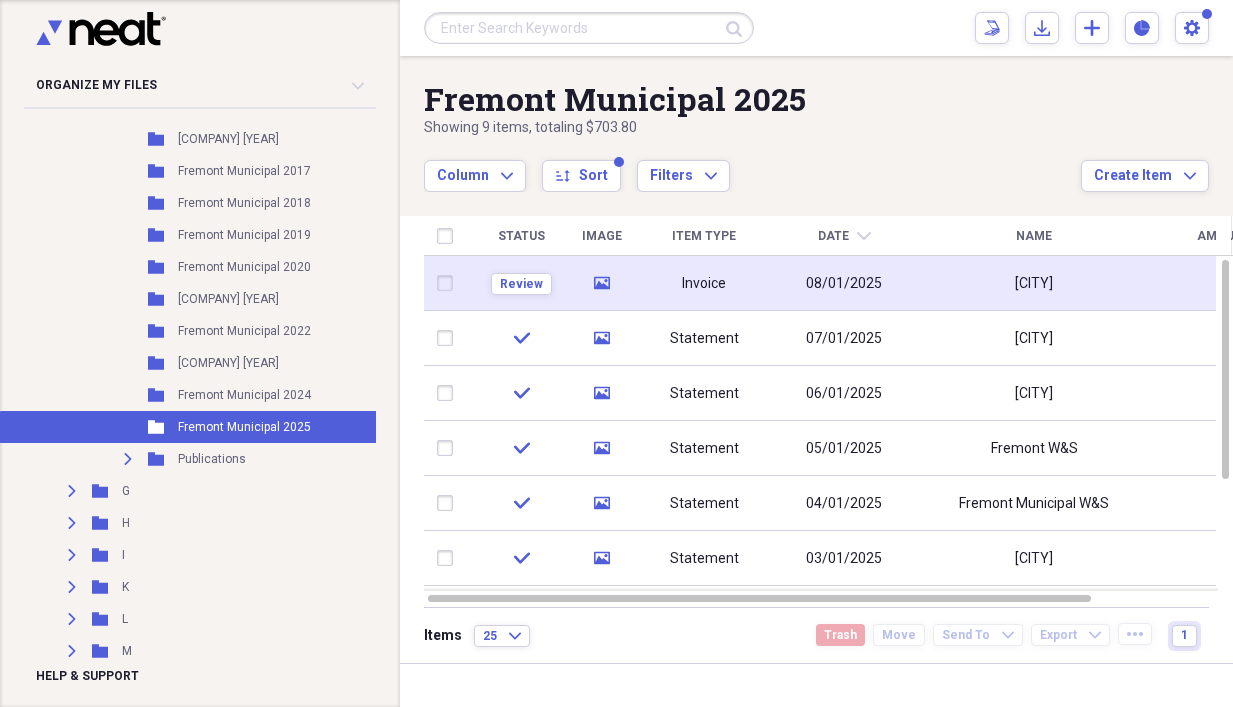 click on "Invoice" at bounding box center [704, 283] 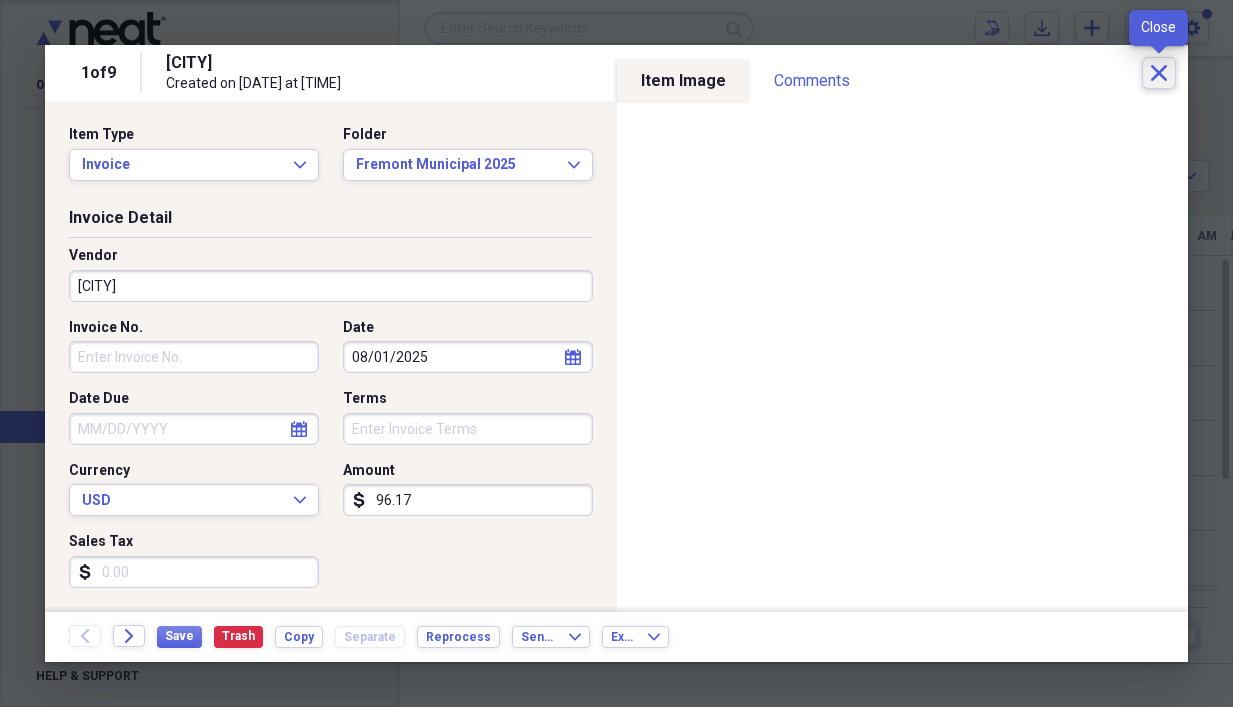 click 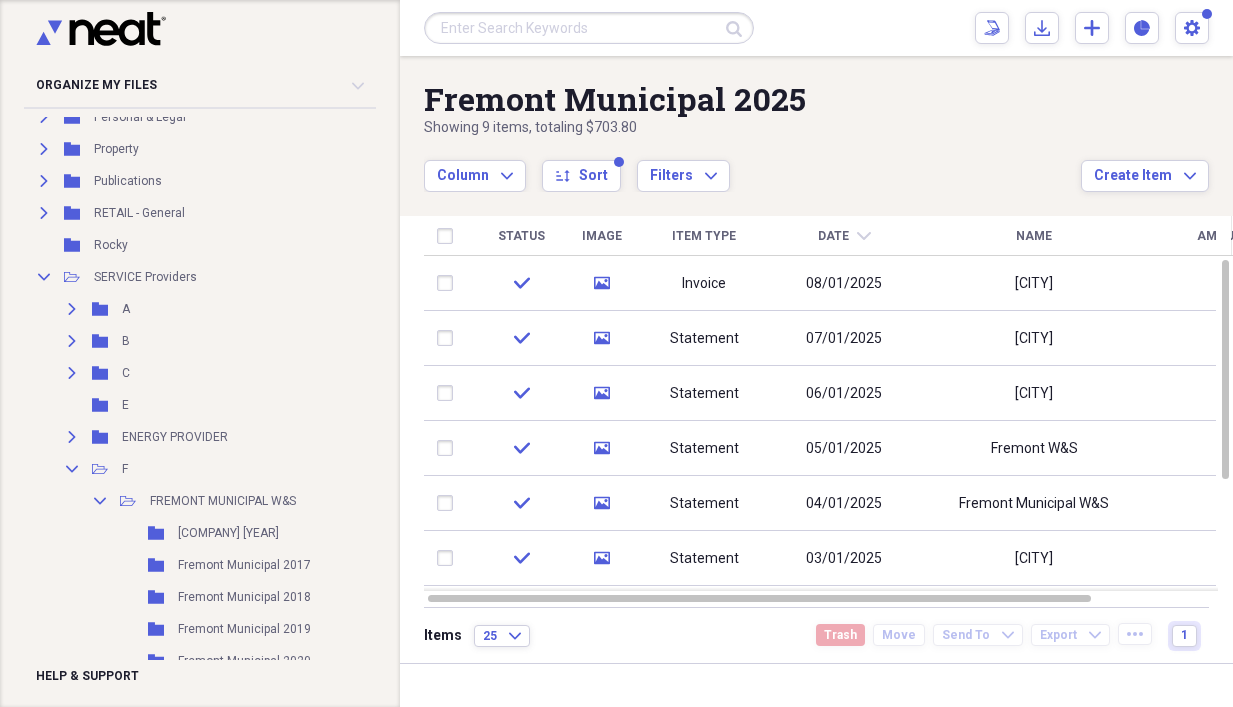 scroll, scrollTop: 1866, scrollLeft: 0, axis: vertical 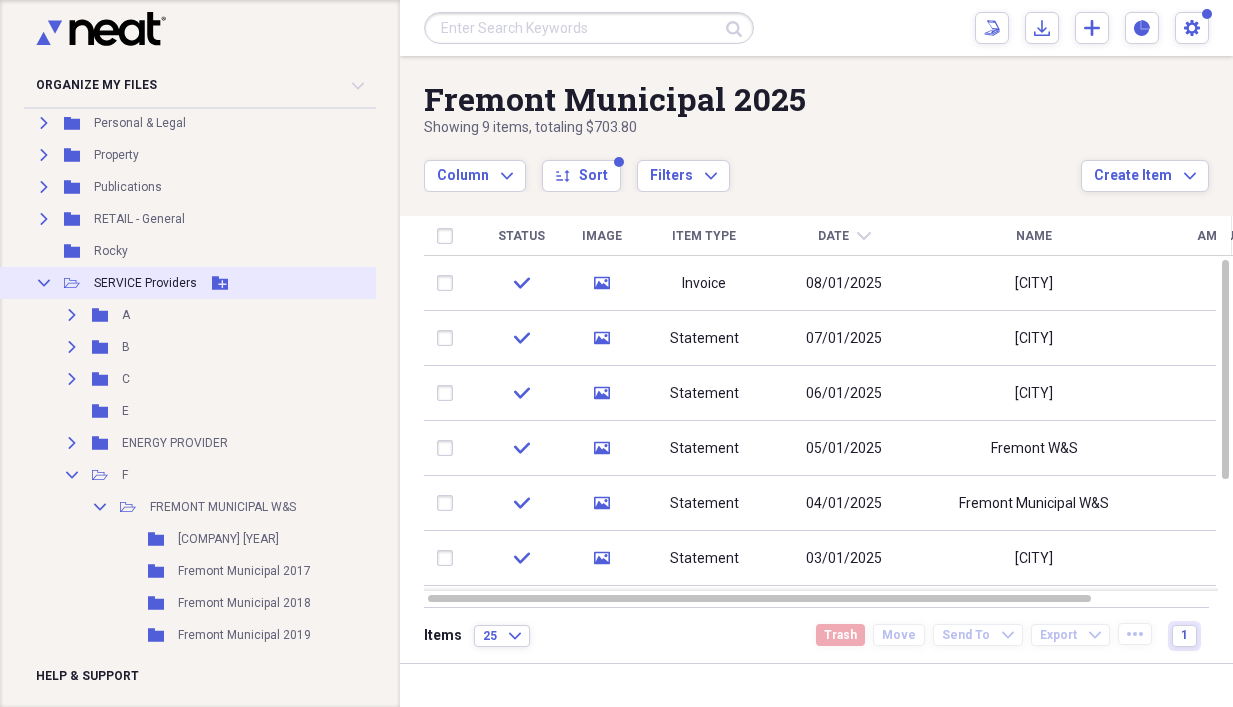 click on "Collapse" 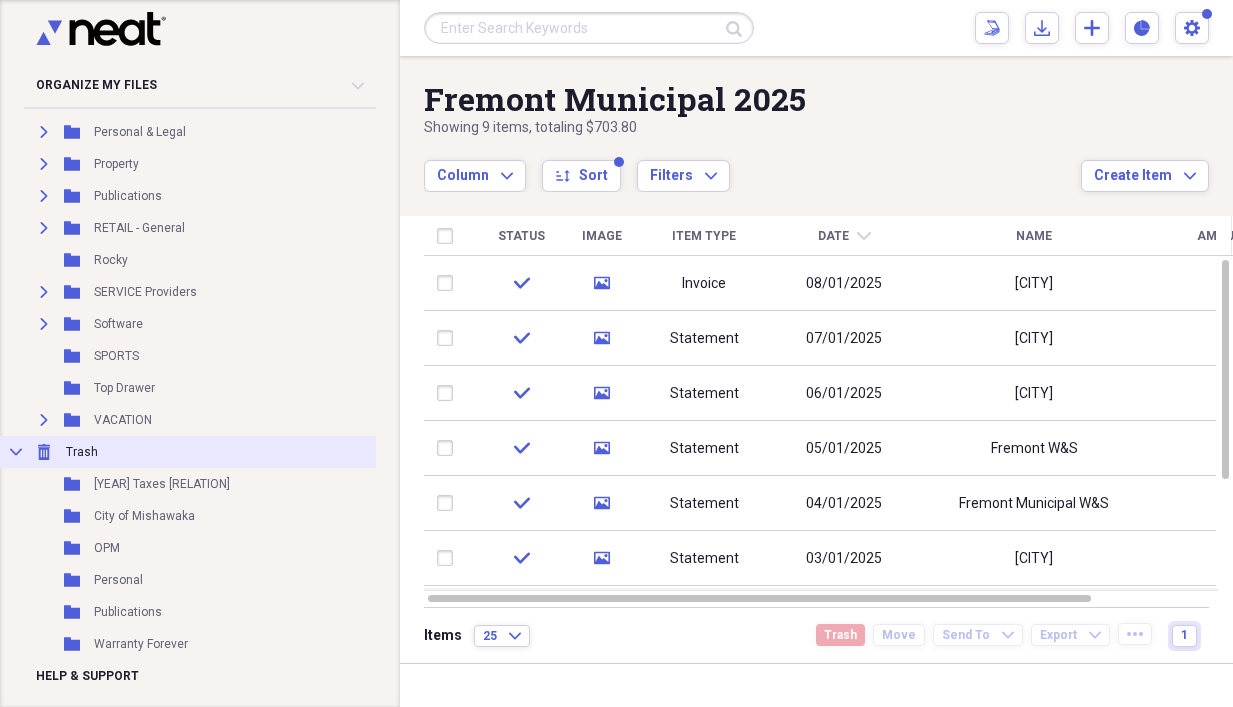click on "Collapse" 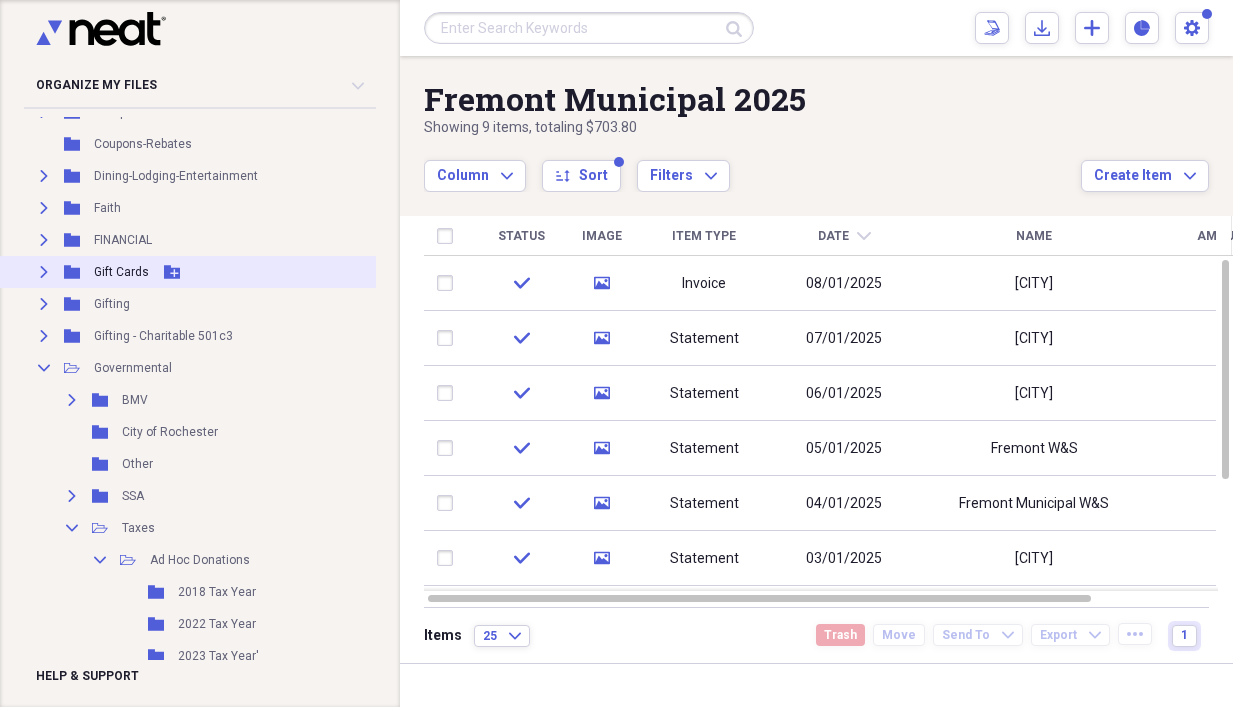 scroll, scrollTop: 213, scrollLeft: 0, axis: vertical 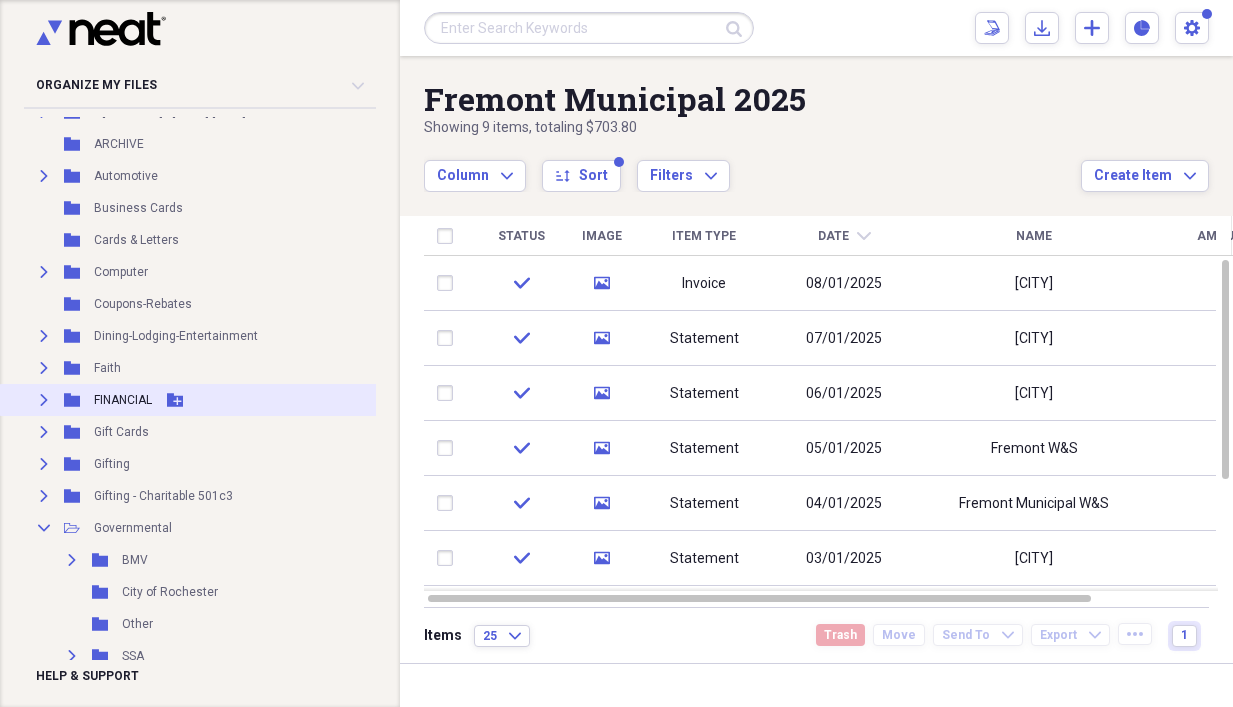 click on "Expand" 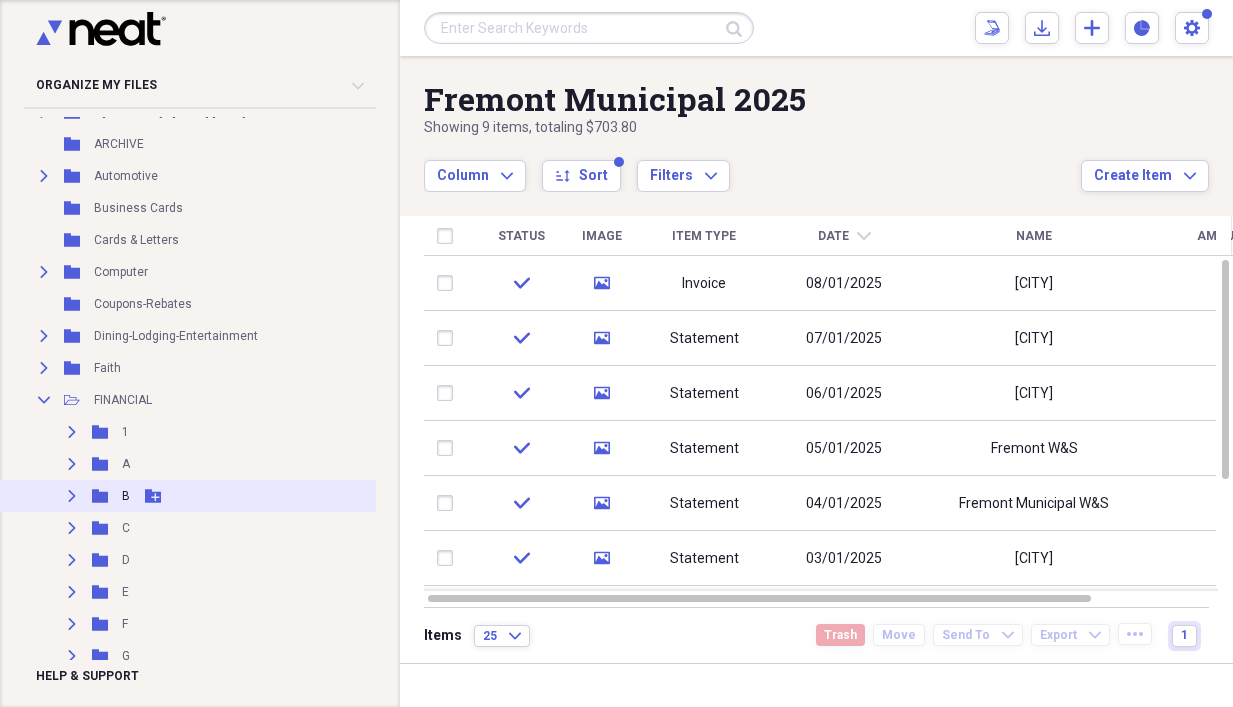 scroll, scrollTop: 346, scrollLeft: 0, axis: vertical 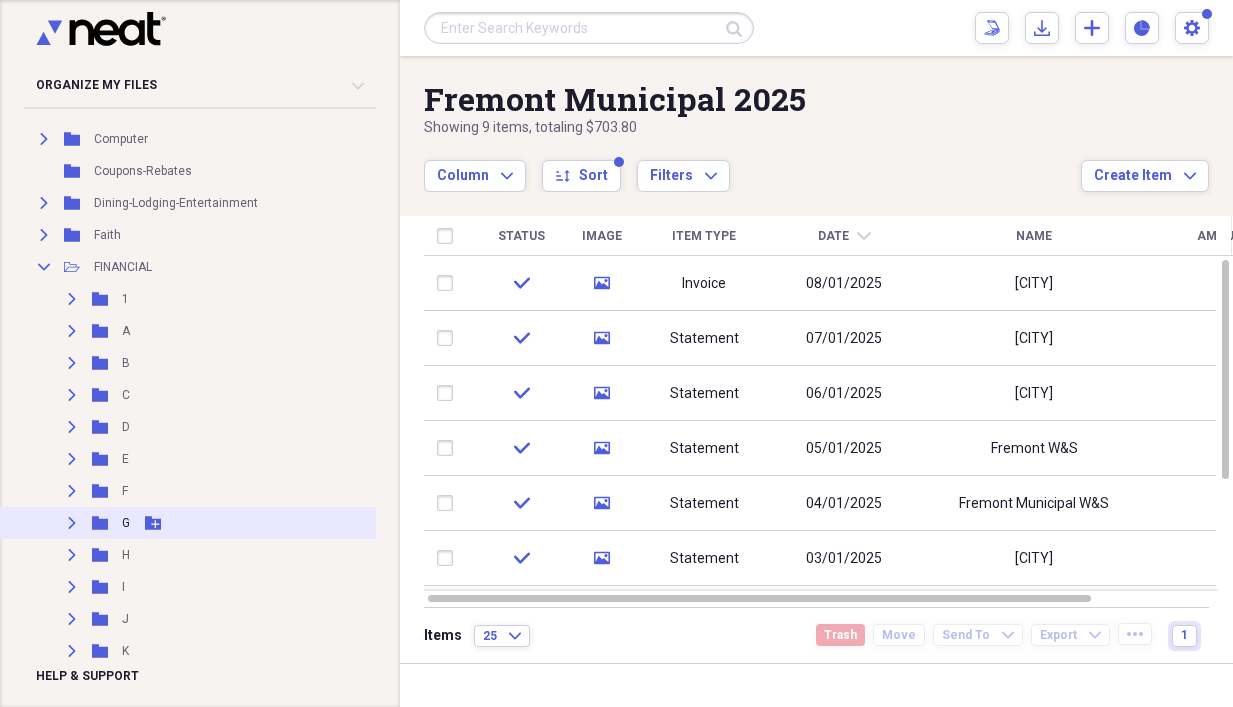 click on "Expand" 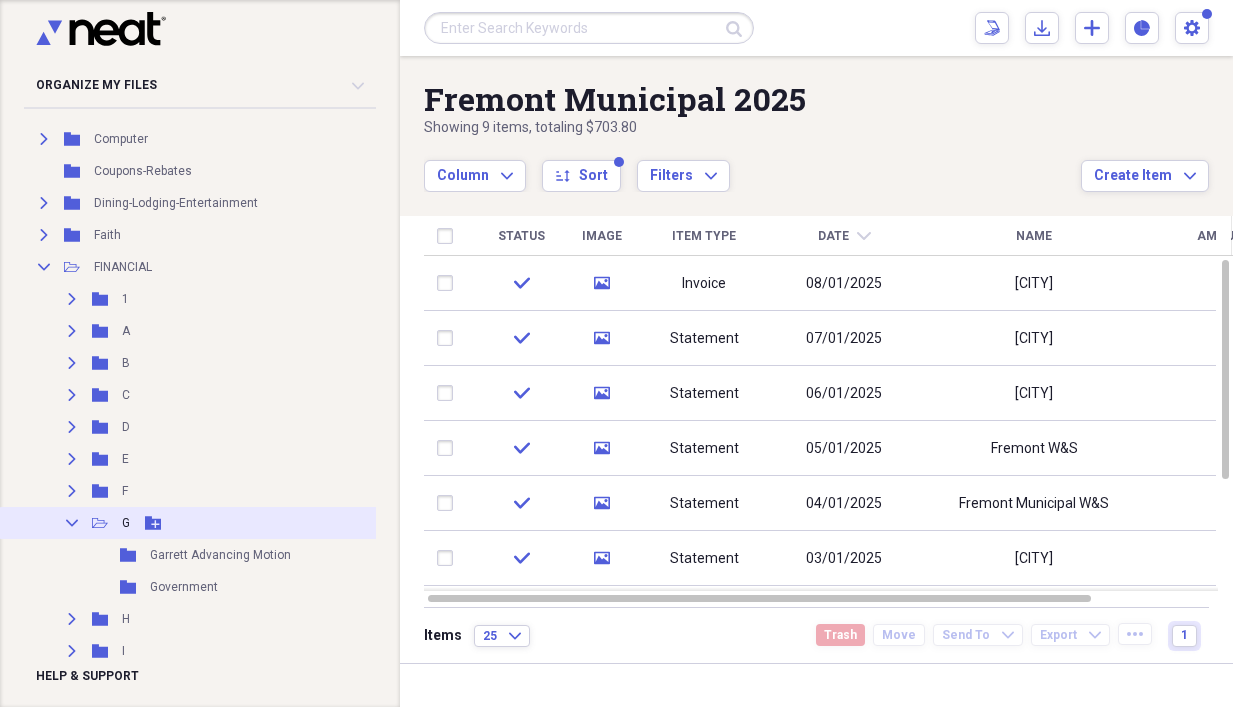 click on "Collapse" 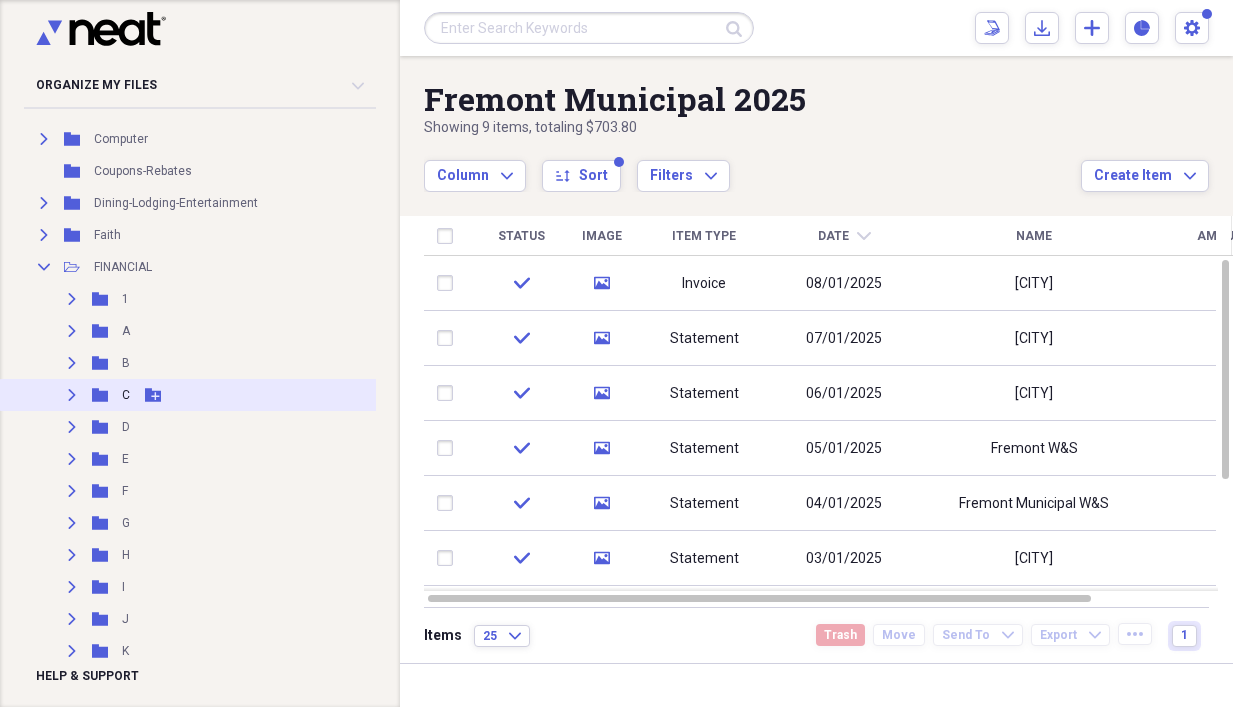click on "Expand" 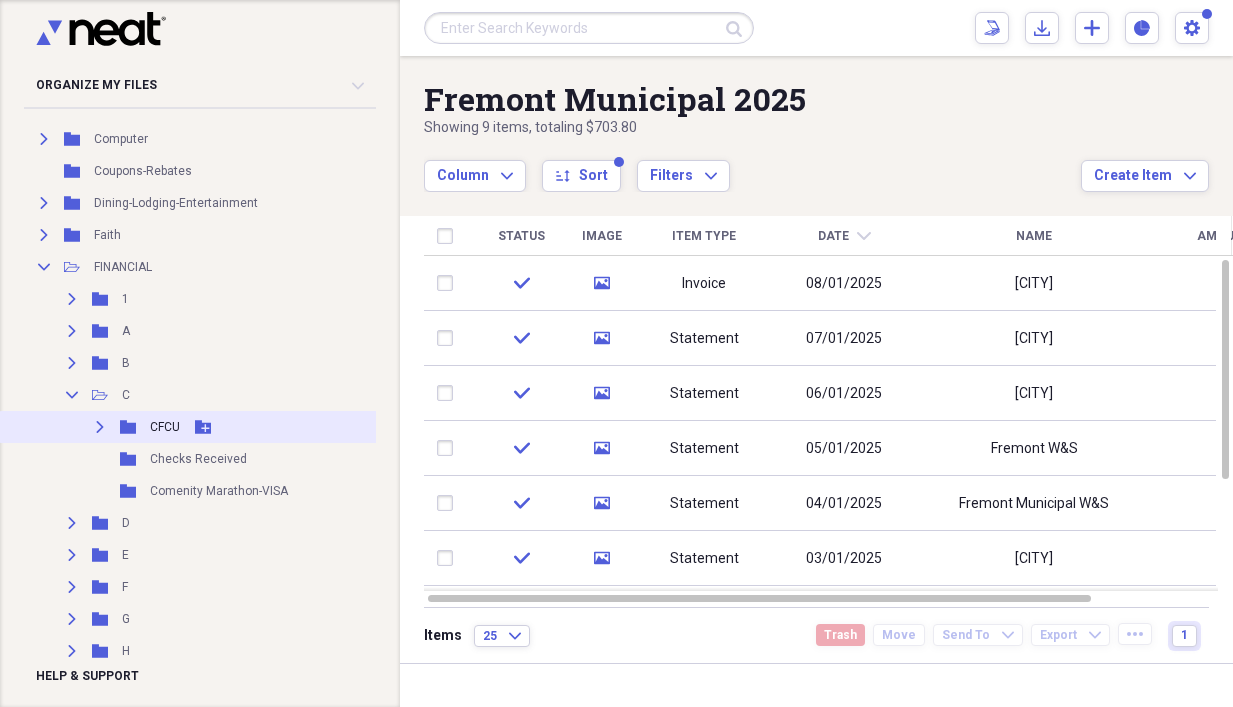 click on "Expand" 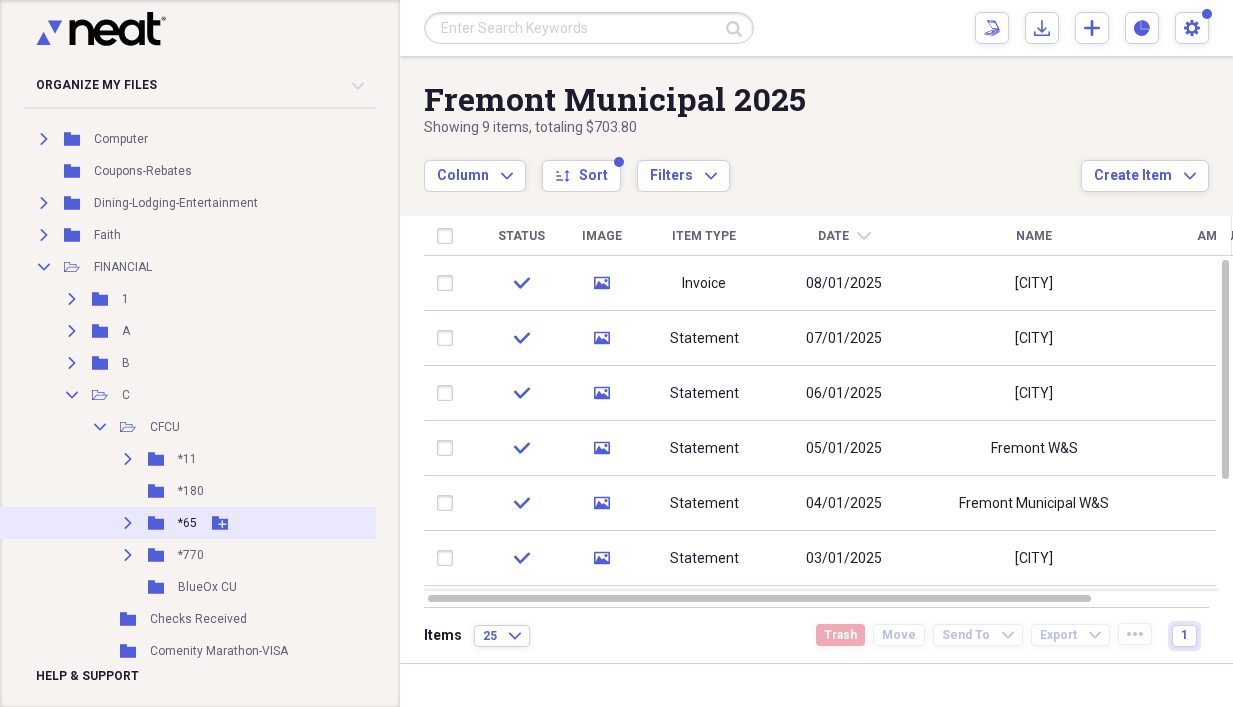 click on "Expand" 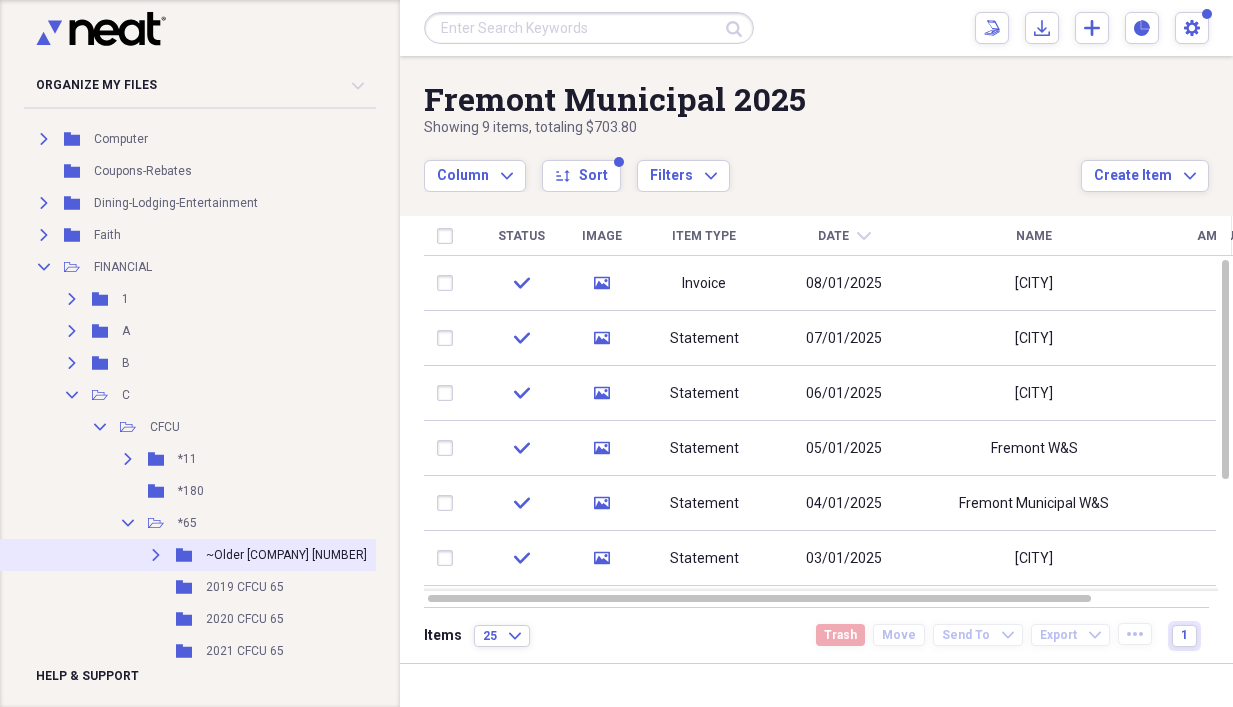 click 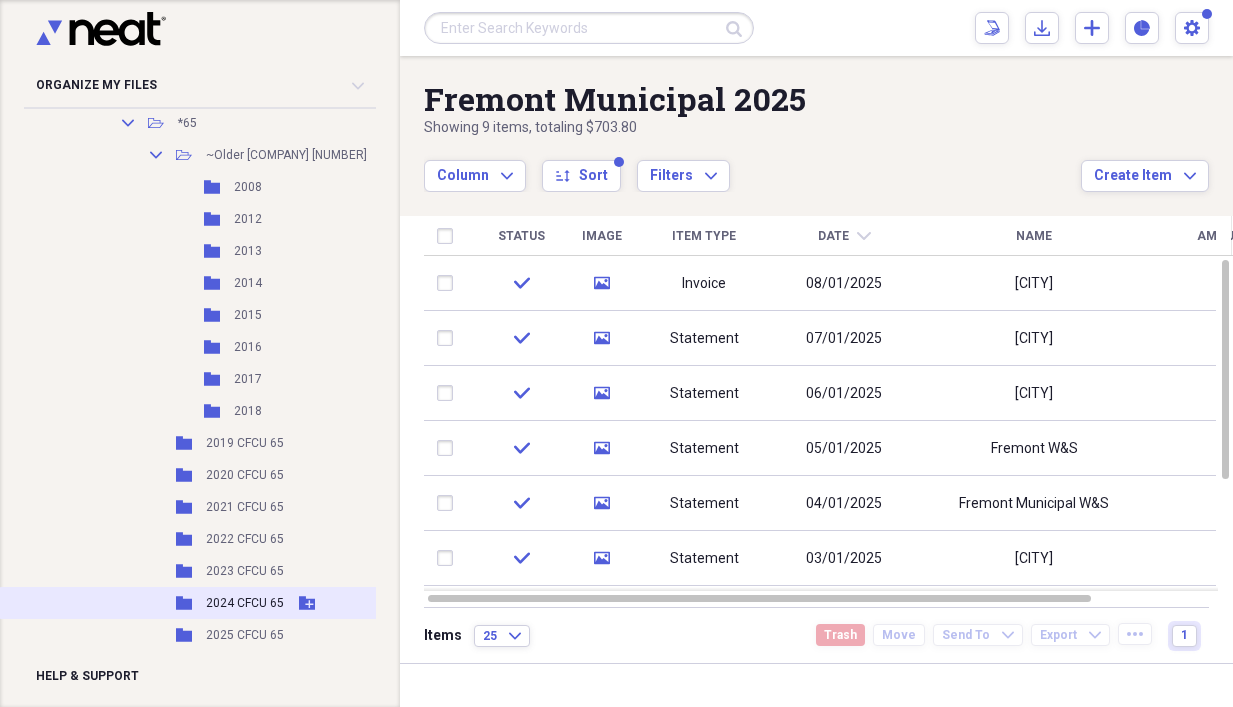 scroll, scrollTop: 613, scrollLeft: 0, axis: vertical 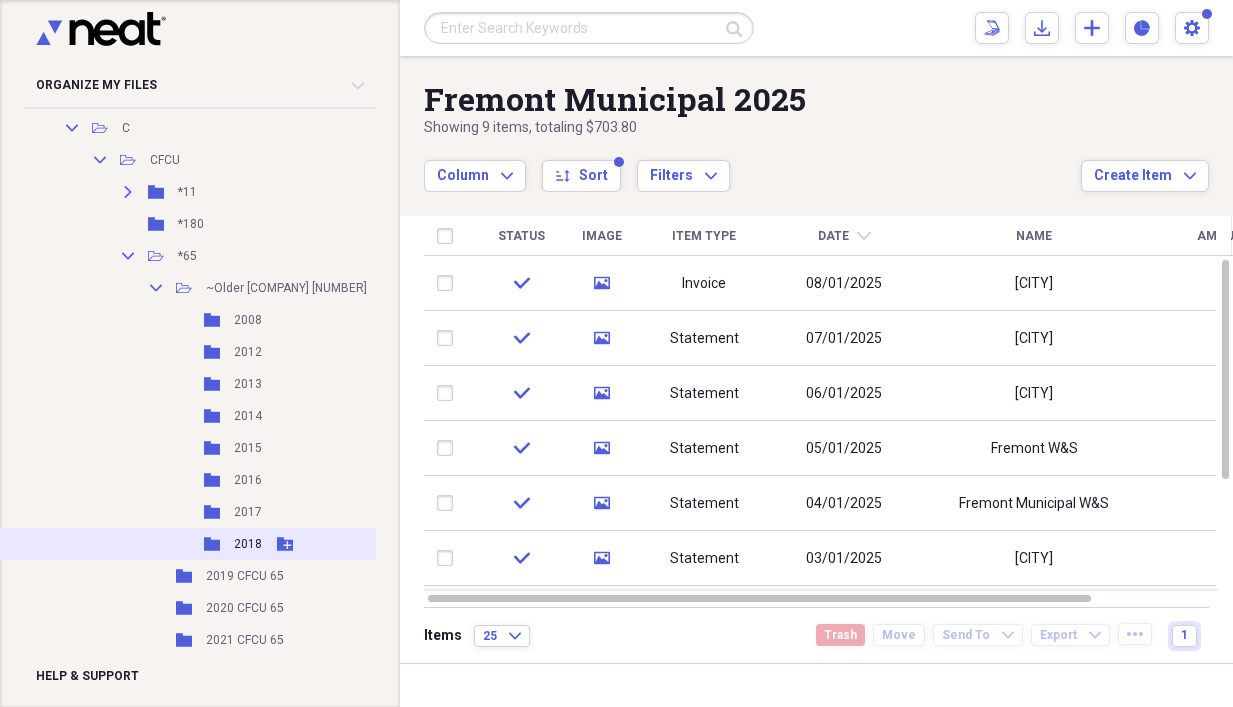 click on "2018" at bounding box center [248, 544] 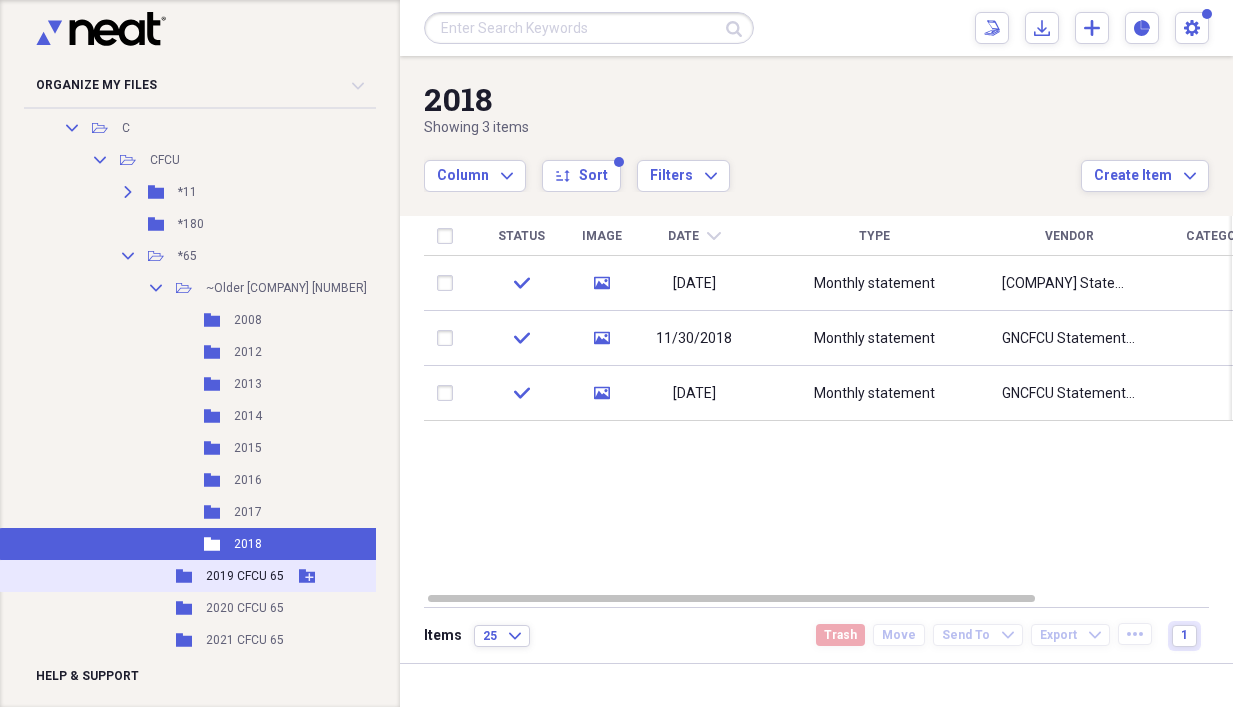 click on "2019 CFCU 65" at bounding box center [245, 576] 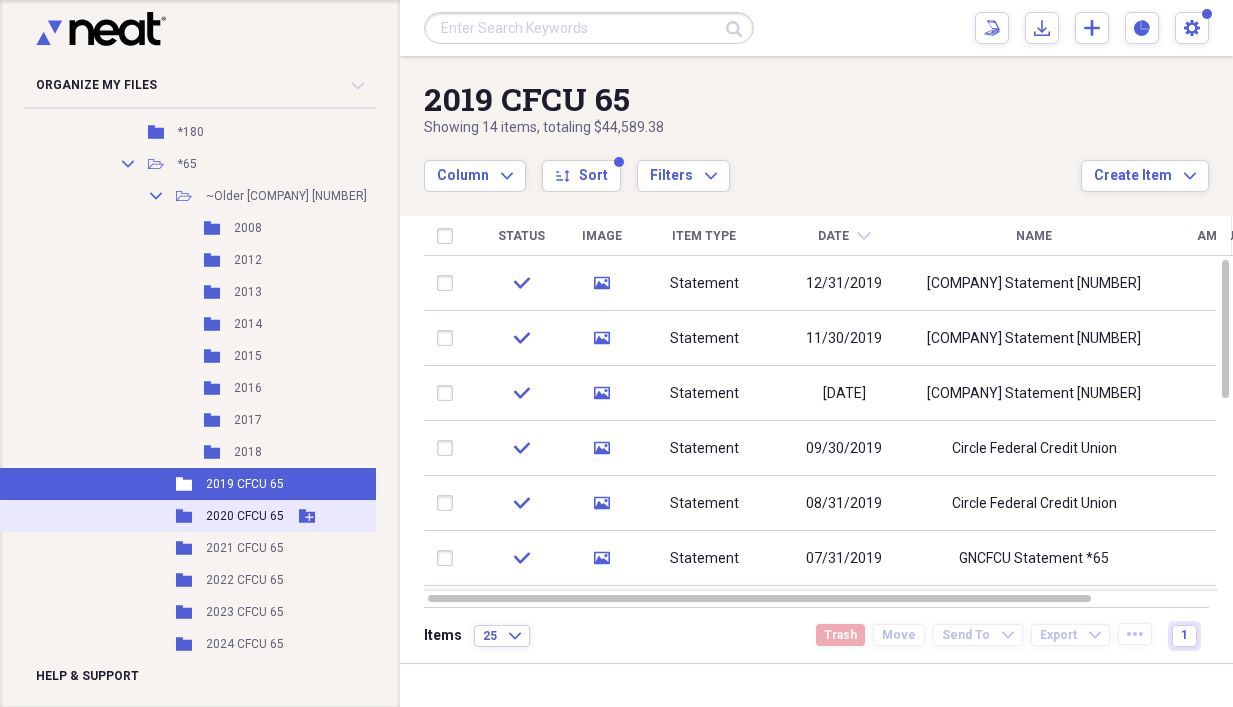 scroll, scrollTop: 746, scrollLeft: 0, axis: vertical 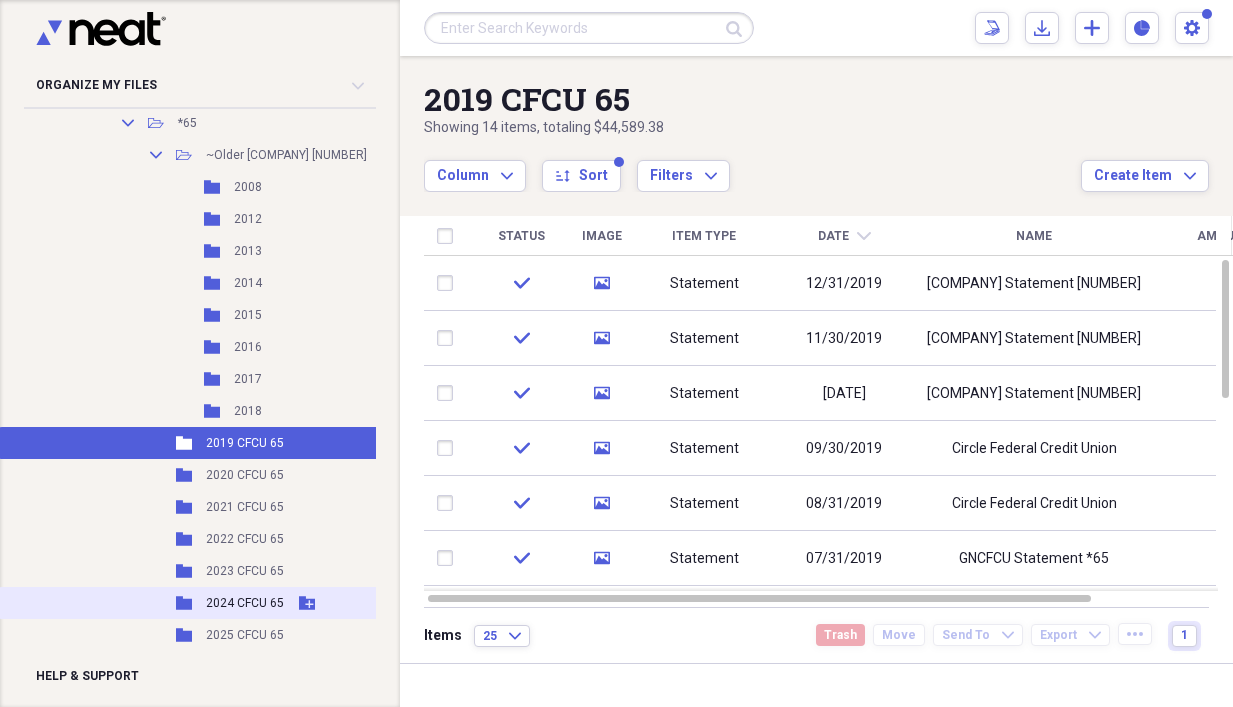 click on "2024 CFCU 65" at bounding box center (245, 603) 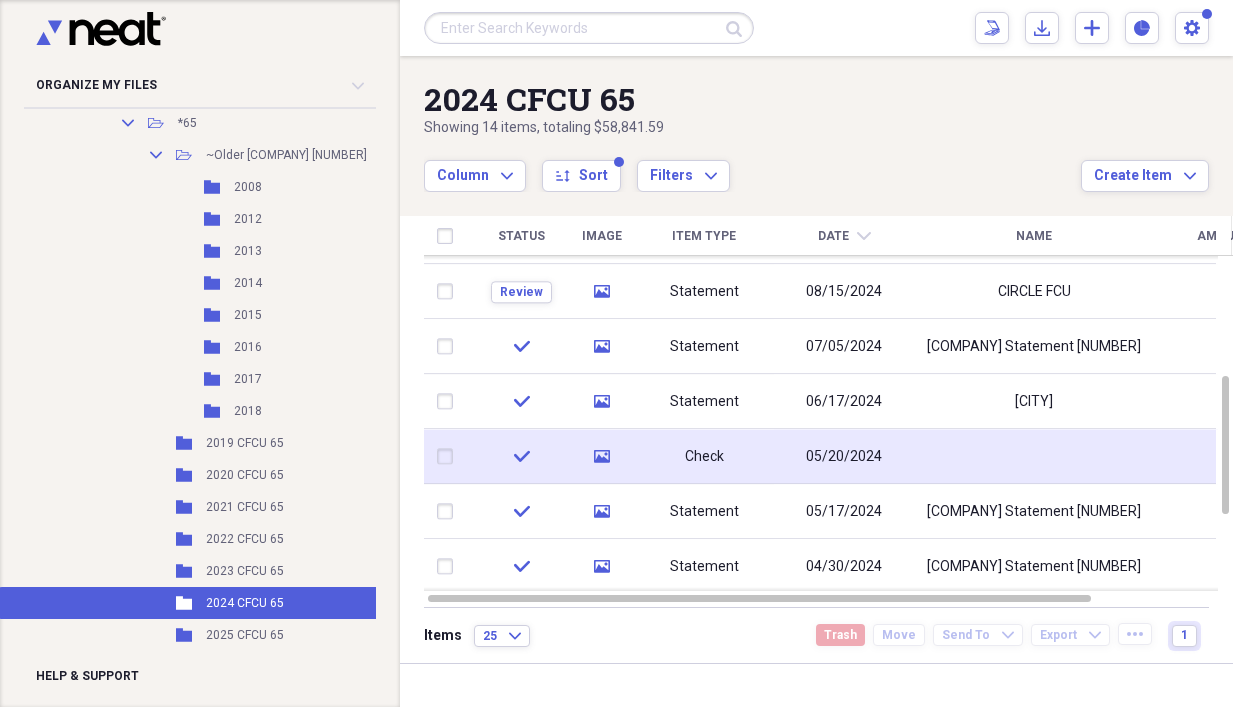 click at bounding box center [1034, 456] 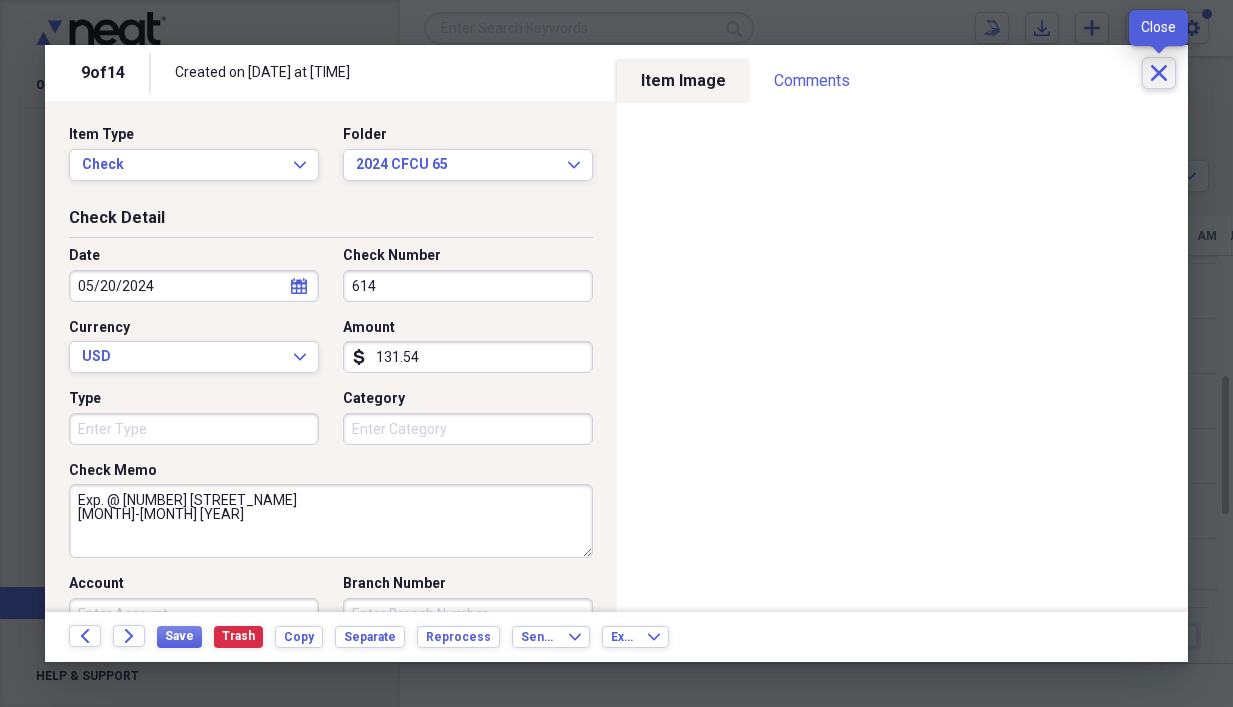 click 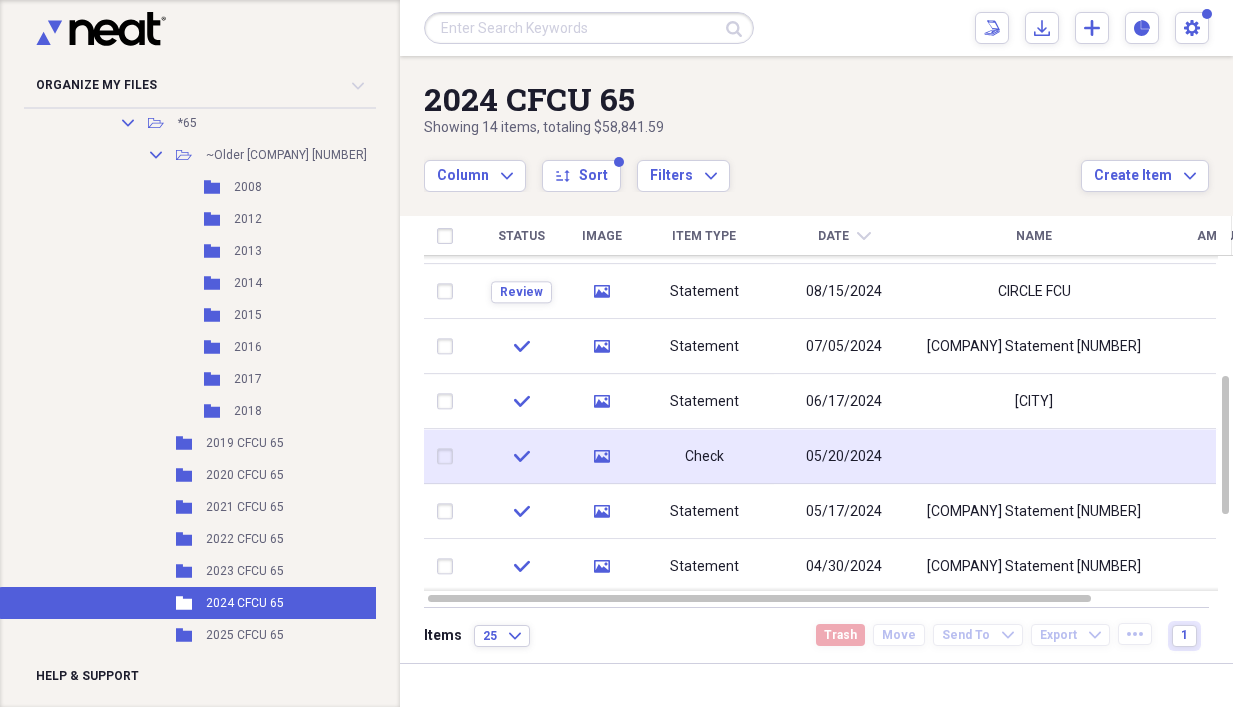 click on "Check" at bounding box center (704, 456) 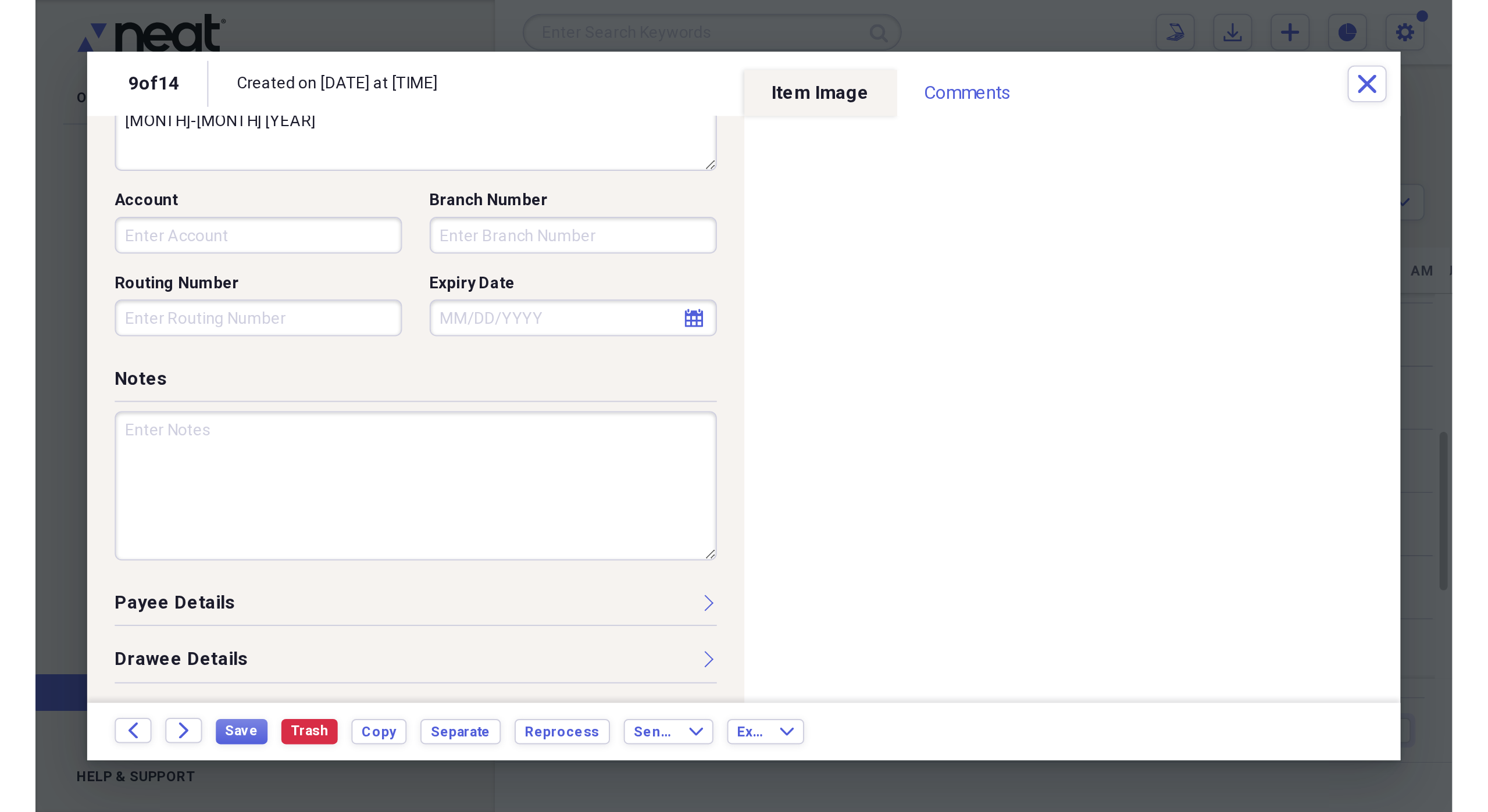 scroll, scrollTop: 263, scrollLeft: 0, axis: vertical 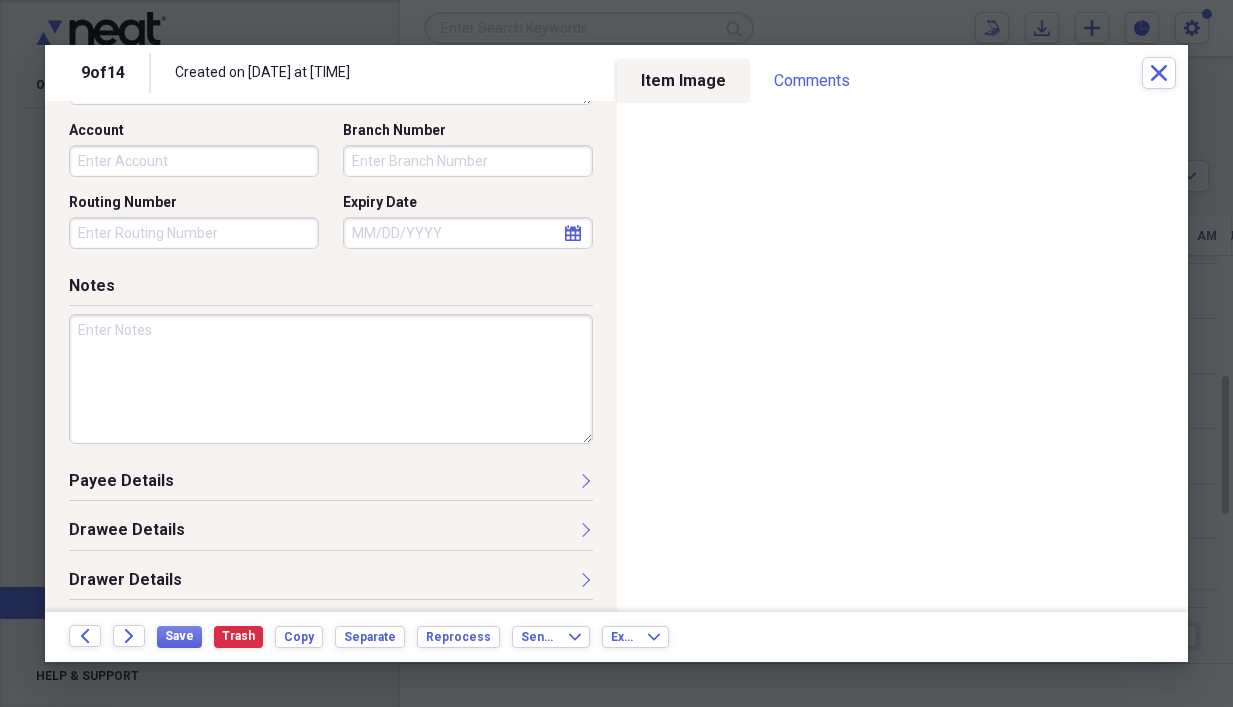 click on "Payee Details" at bounding box center (331, 485) 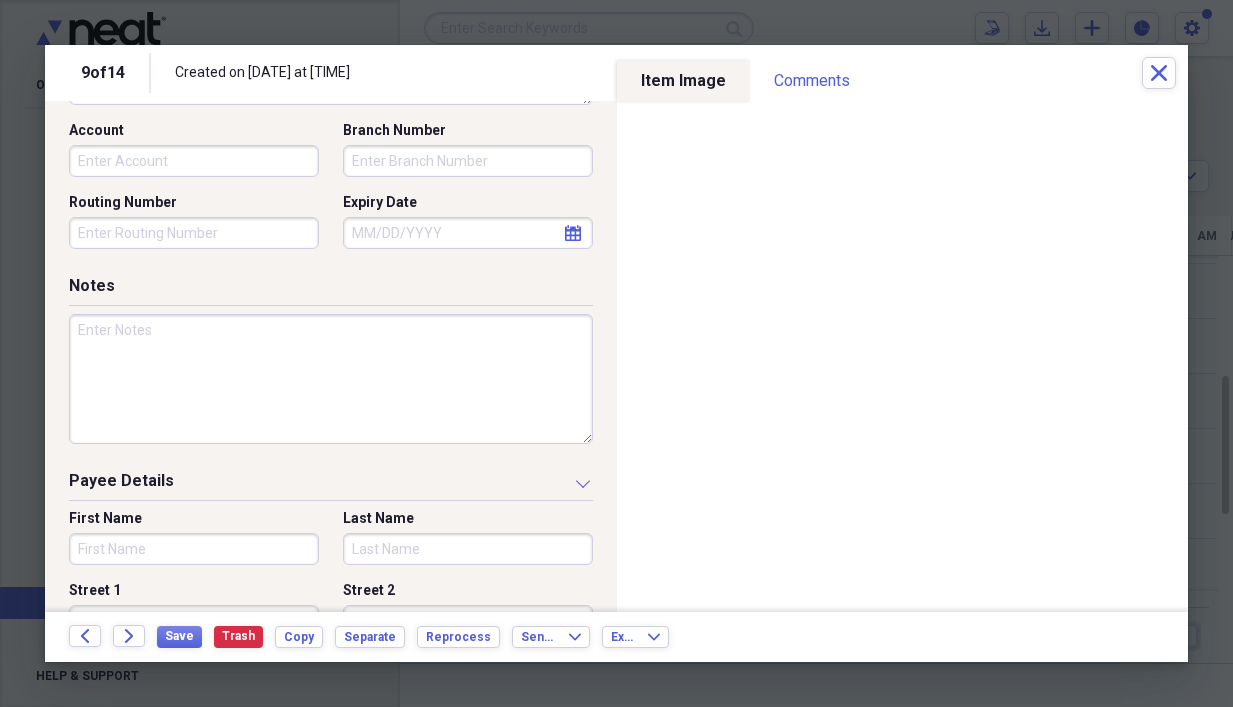 drag, startPoint x: 146, startPoint y: 534, endPoint x: 191, endPoint y: 514, distance: 49.24429 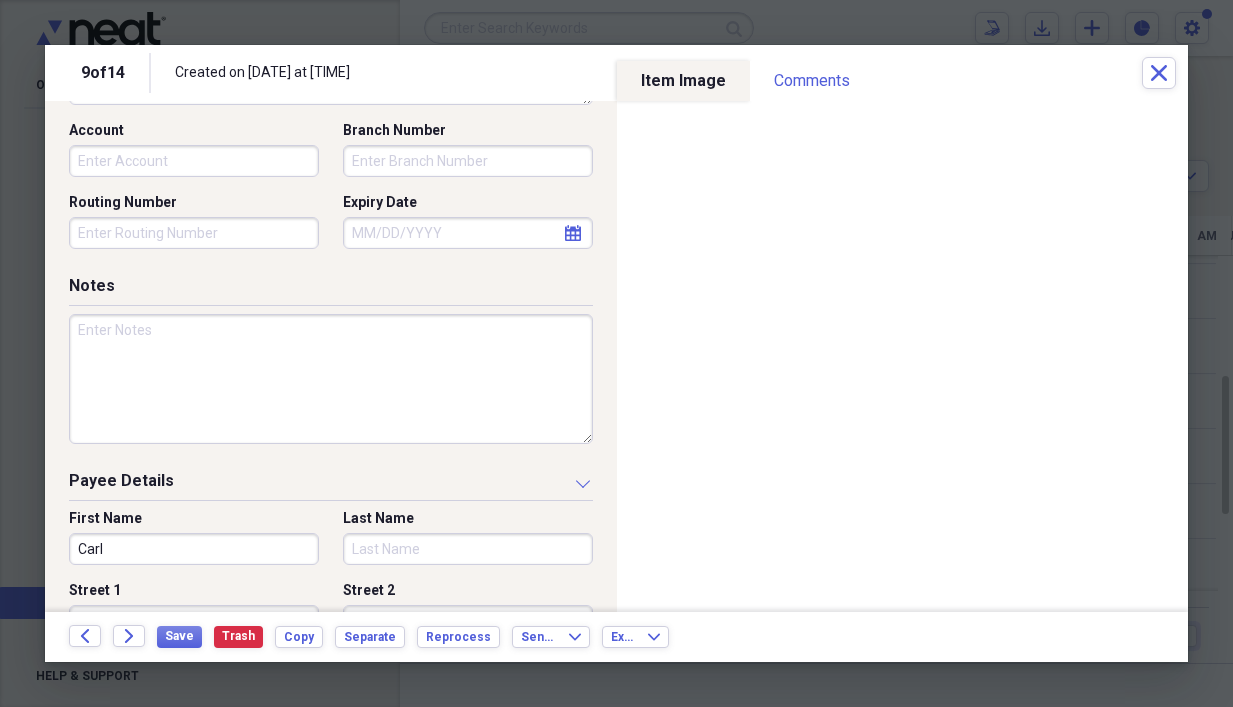 type on "Carl" 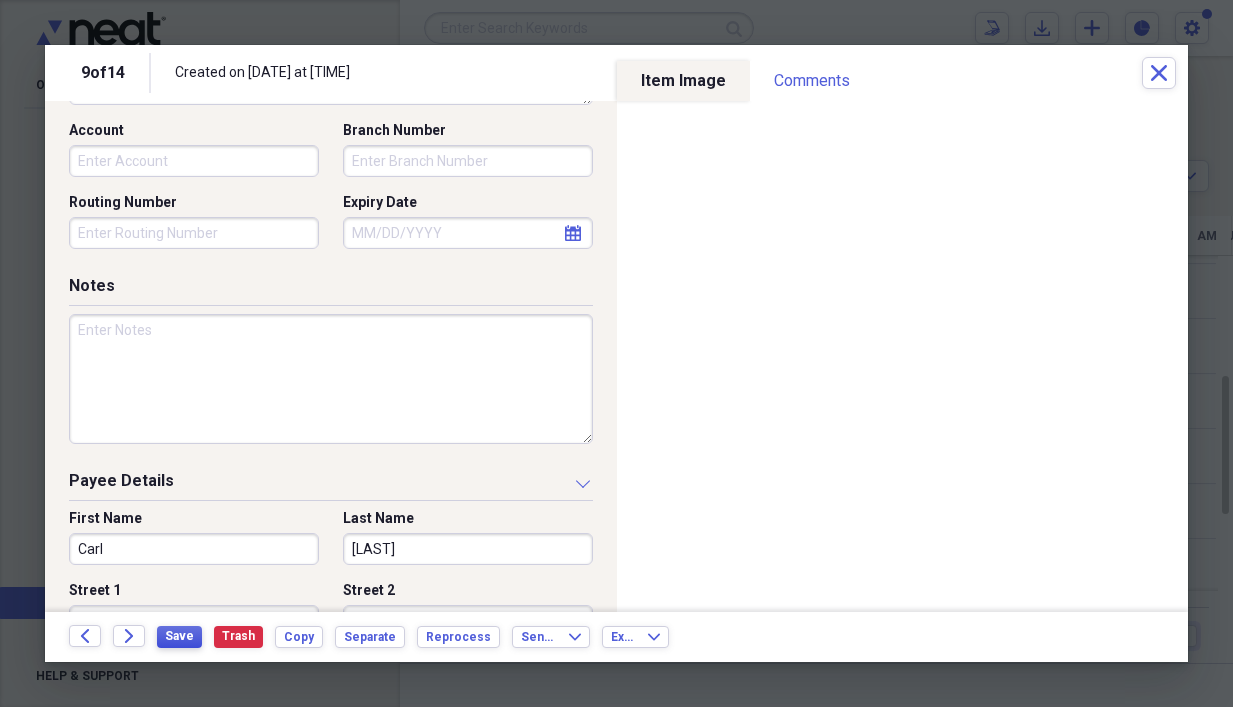 type on "[LAST]" 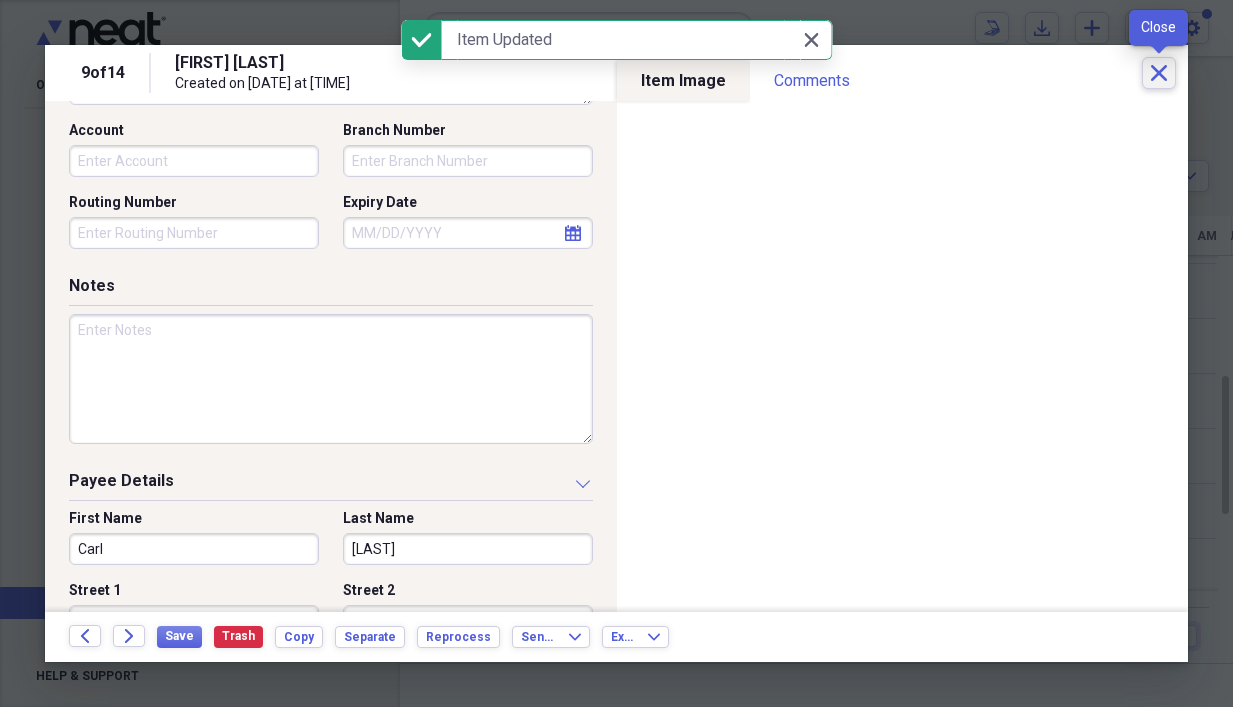 click 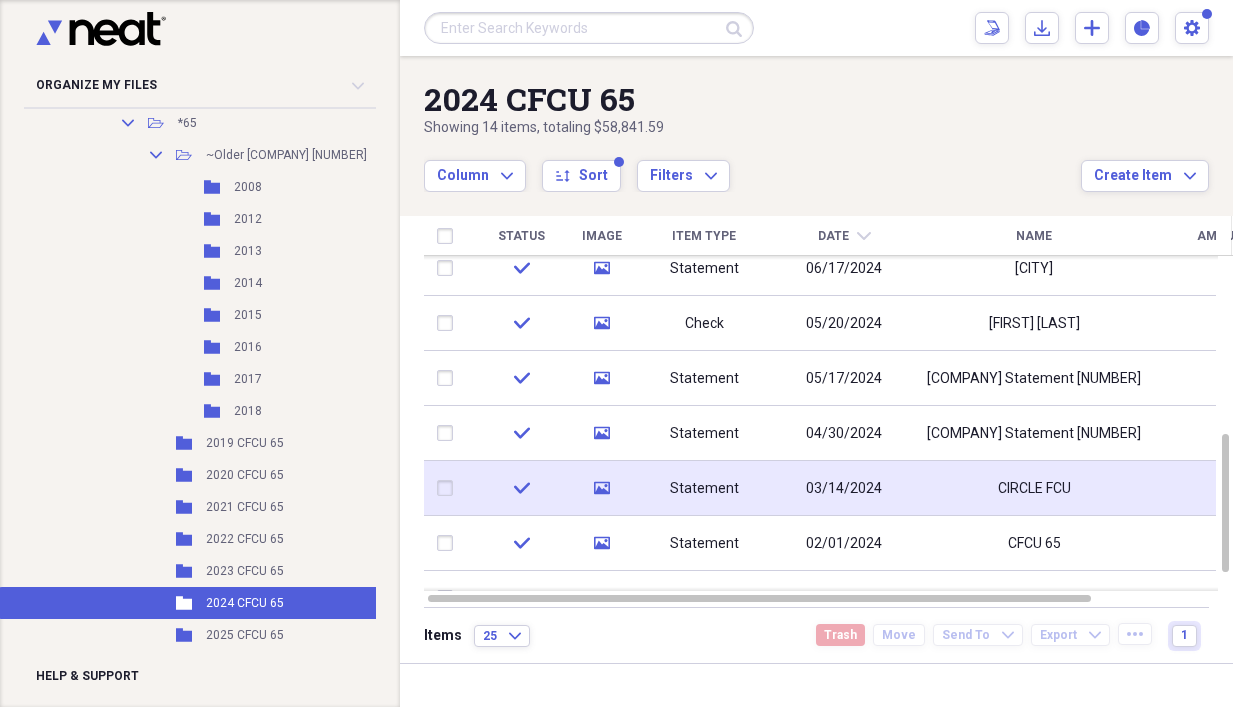 click on "CIRCLE FCU" at bounding box center (1034, 488) 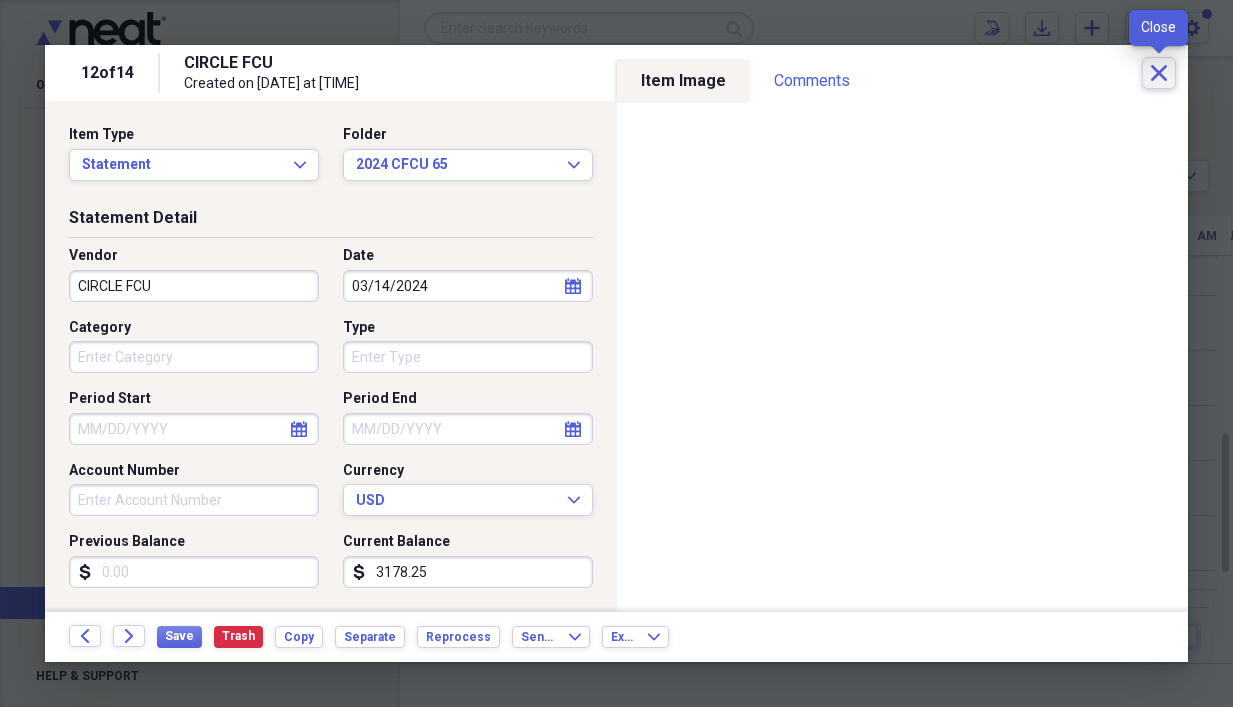 click 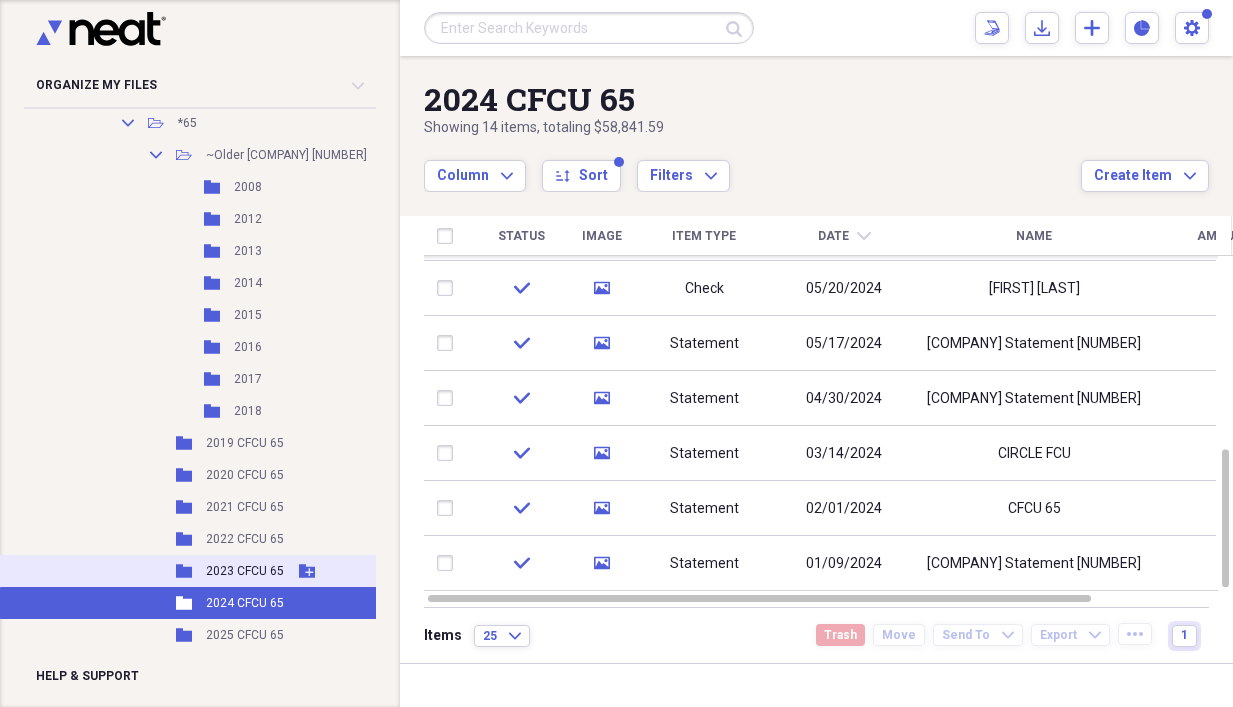 click on "2023 CFCU 65" at bounding box center (245, 571) 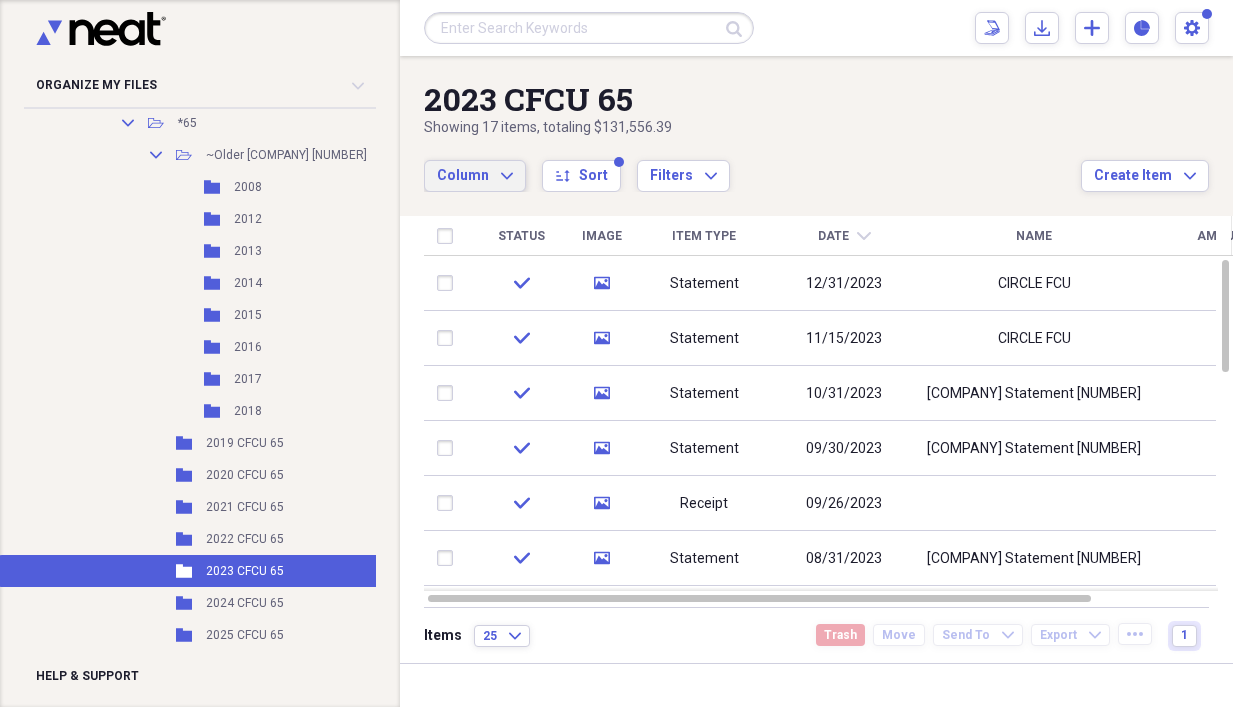 click on "Column" at bounding box center (463, 175) 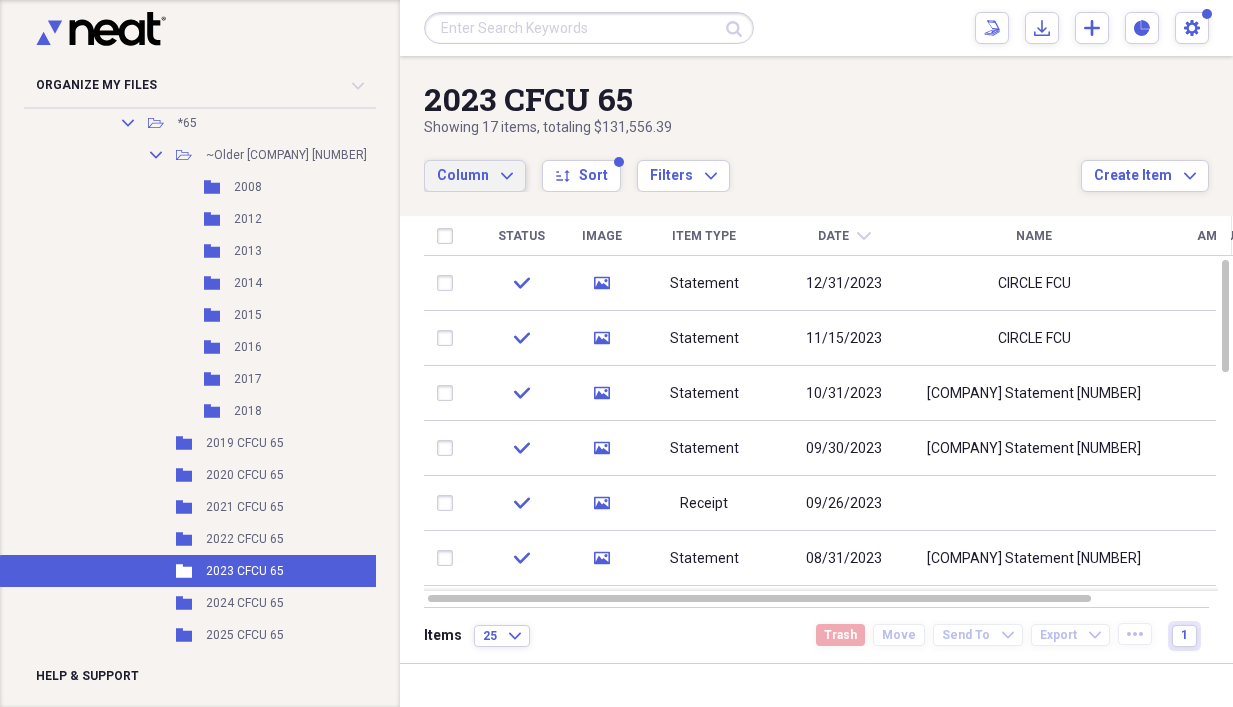 click on "Column Expand sort Sort Filters  Expand" at bounding box center [752, 165] 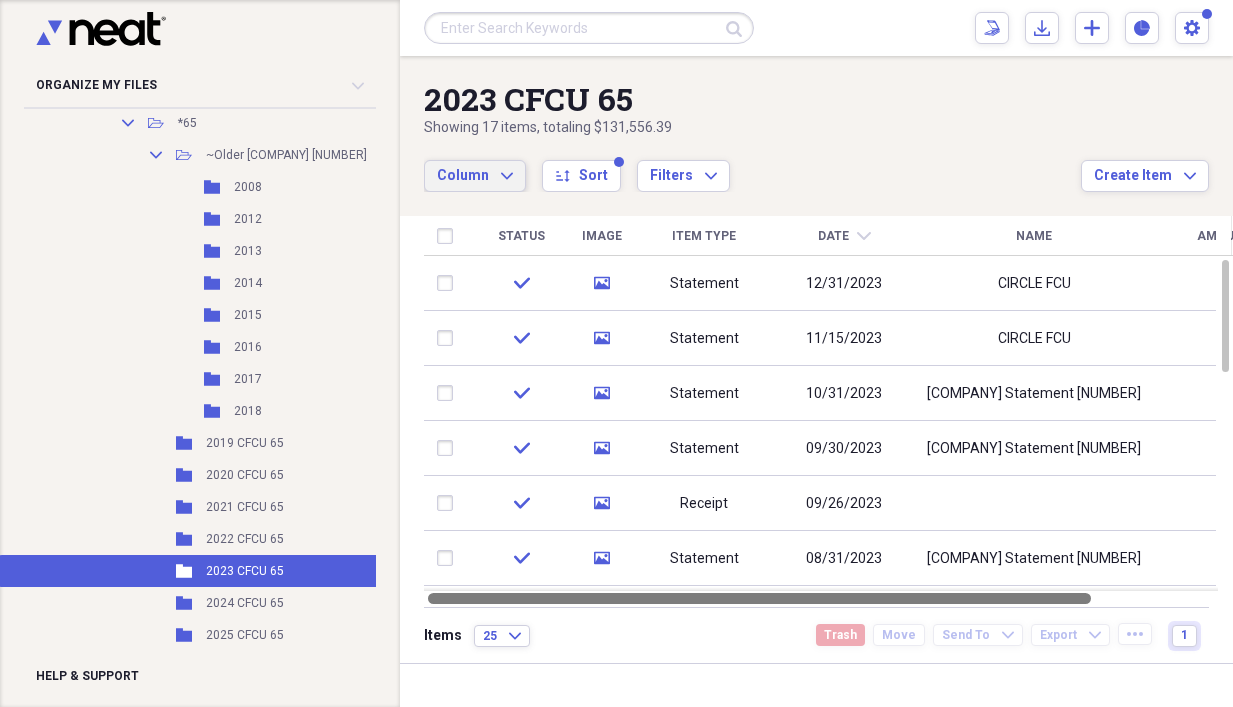 drag, startPoint x: 863, startPoint y: 595, endPoint x: 949, endPoint y: 590, distance: 86.145226 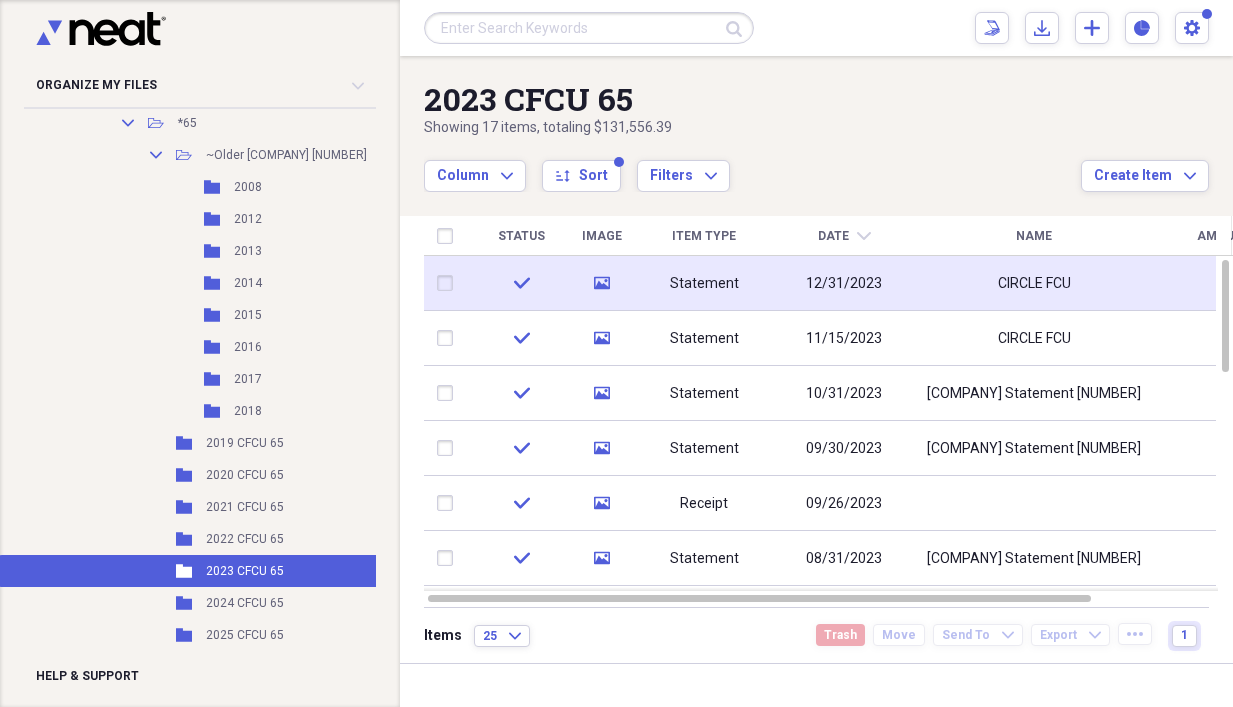click on "12/31/2023" at bounding box center [844, 283] 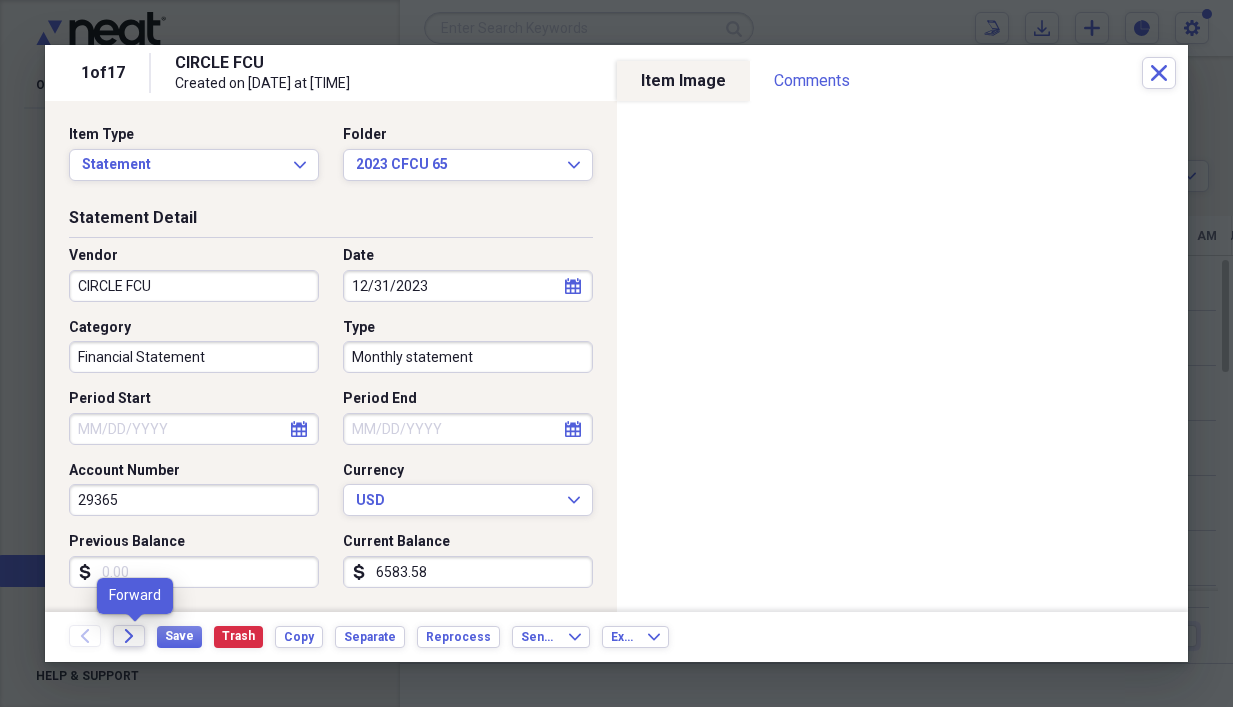 click on "Forward" 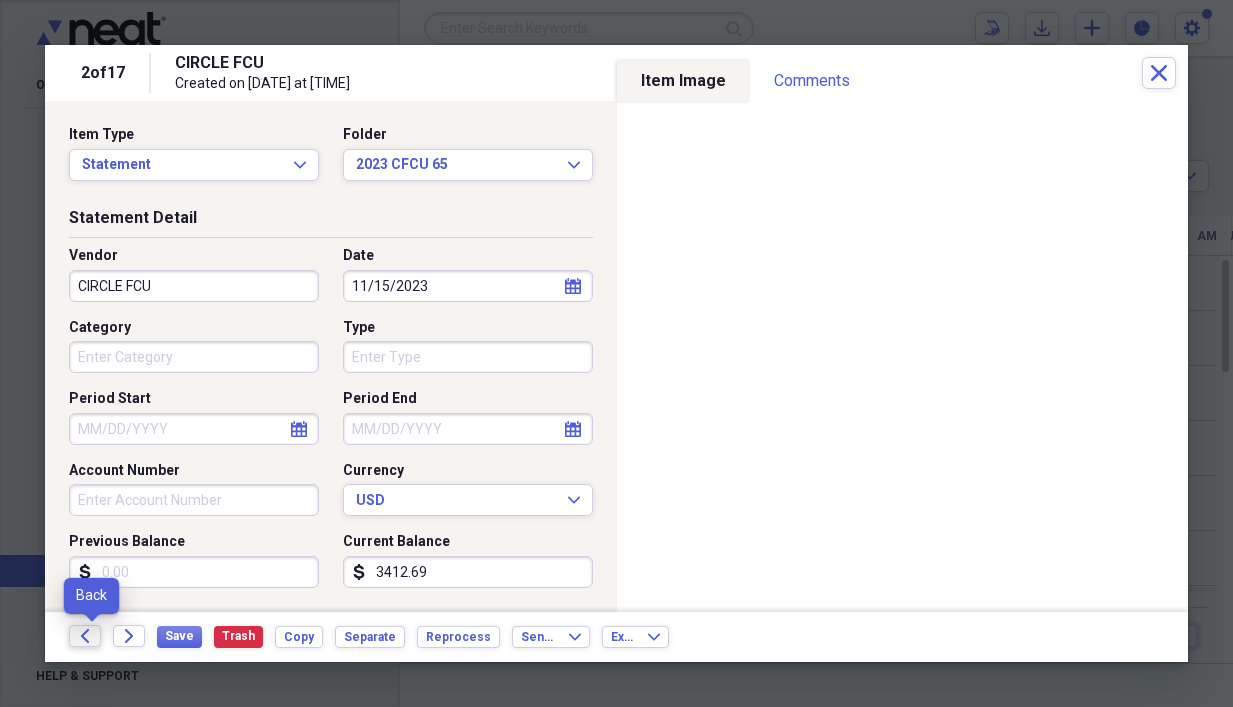 click on "Back" 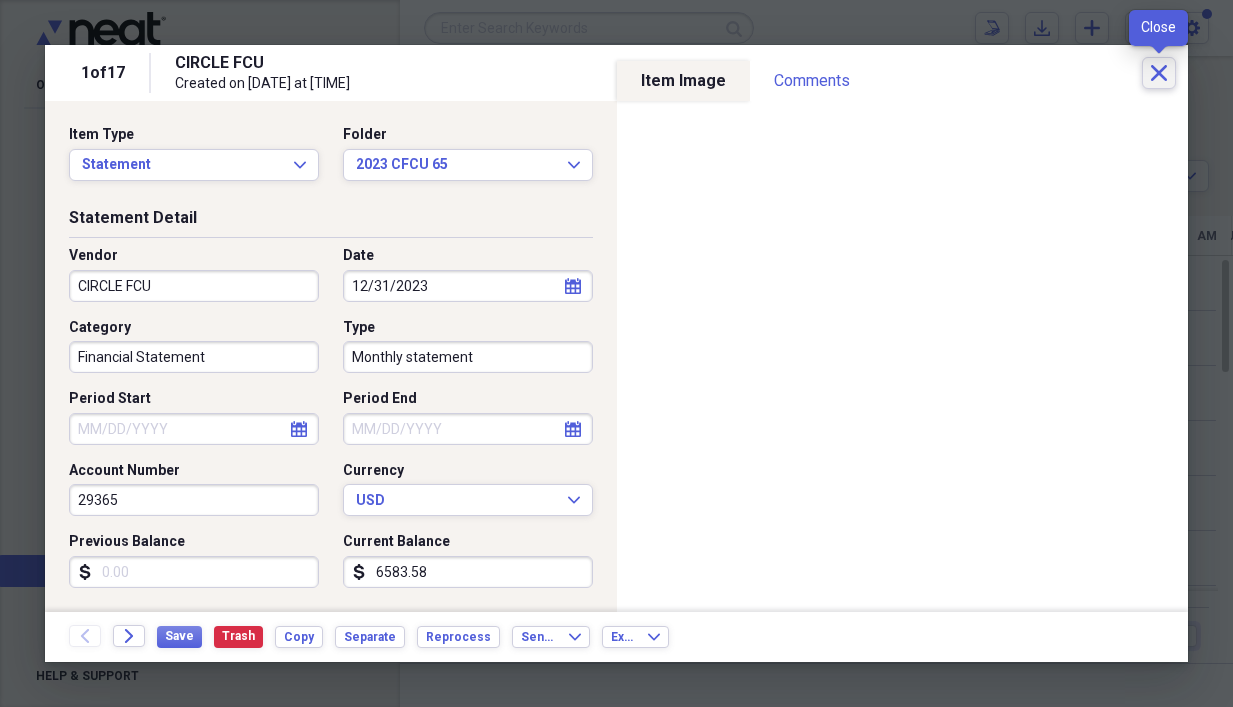 click on "Close" 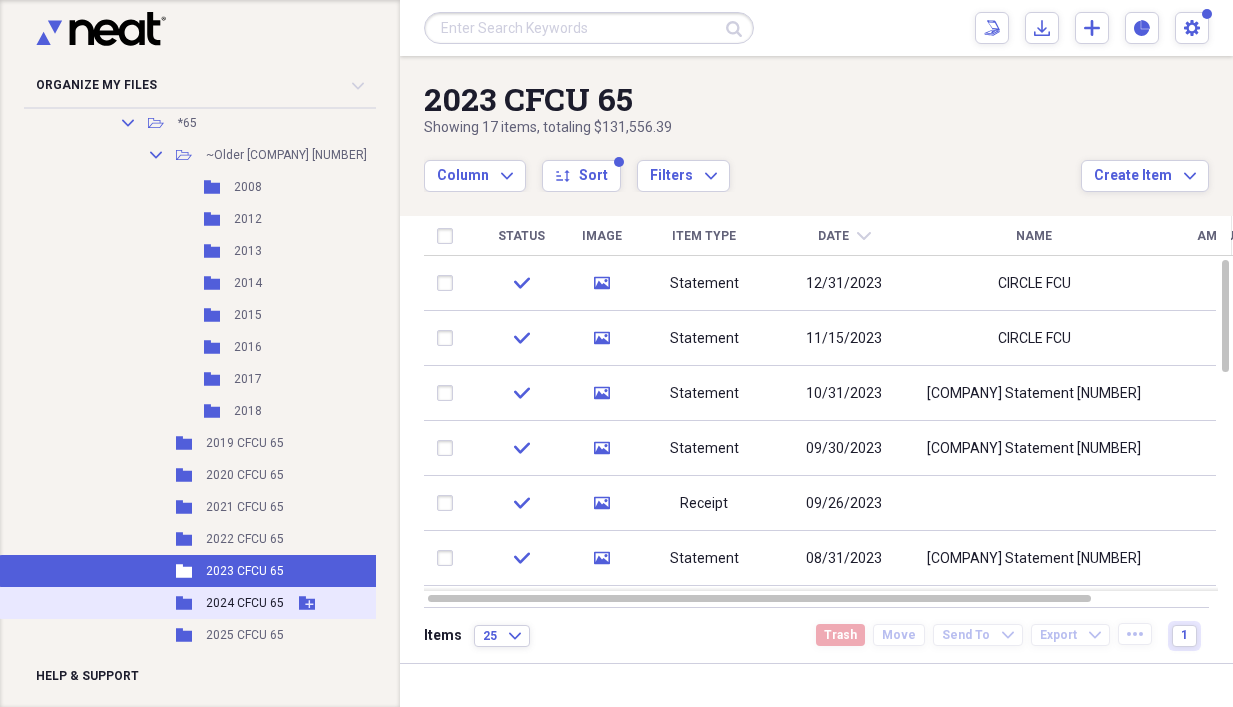 click on "2024 CFCU 65" at bounding box center (245, 603) 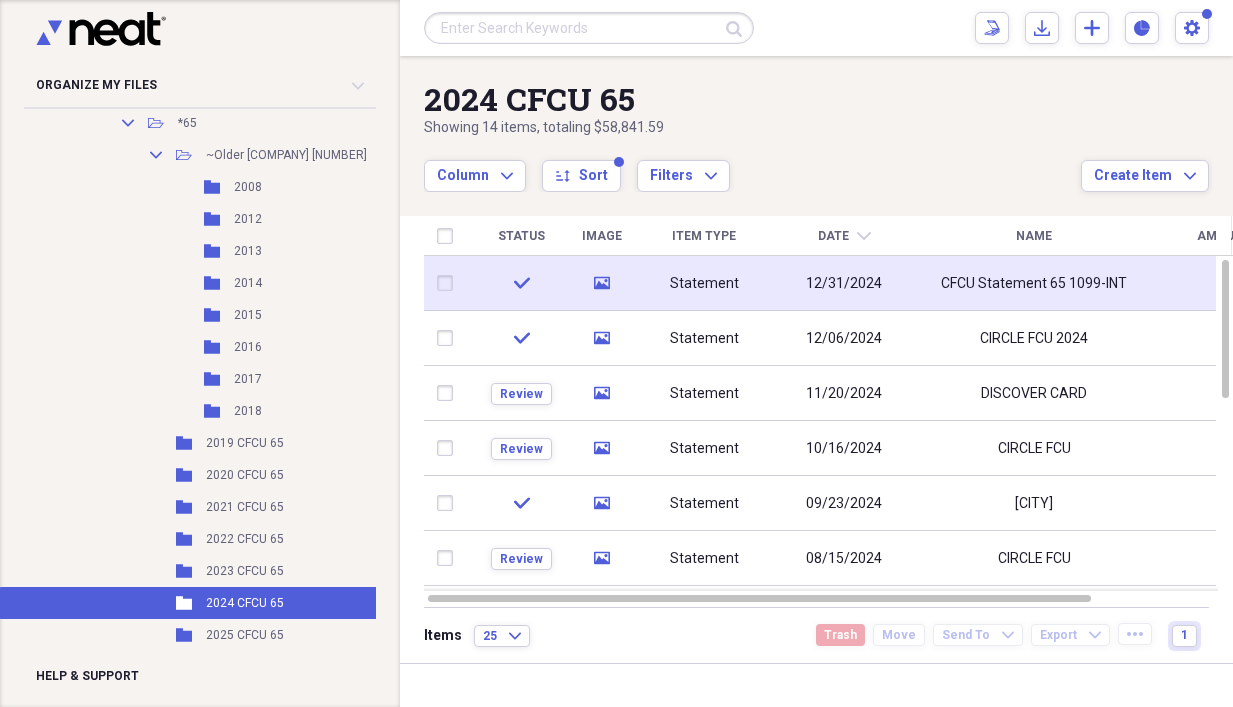 click on "Statement" at bounding box center [704, 283] 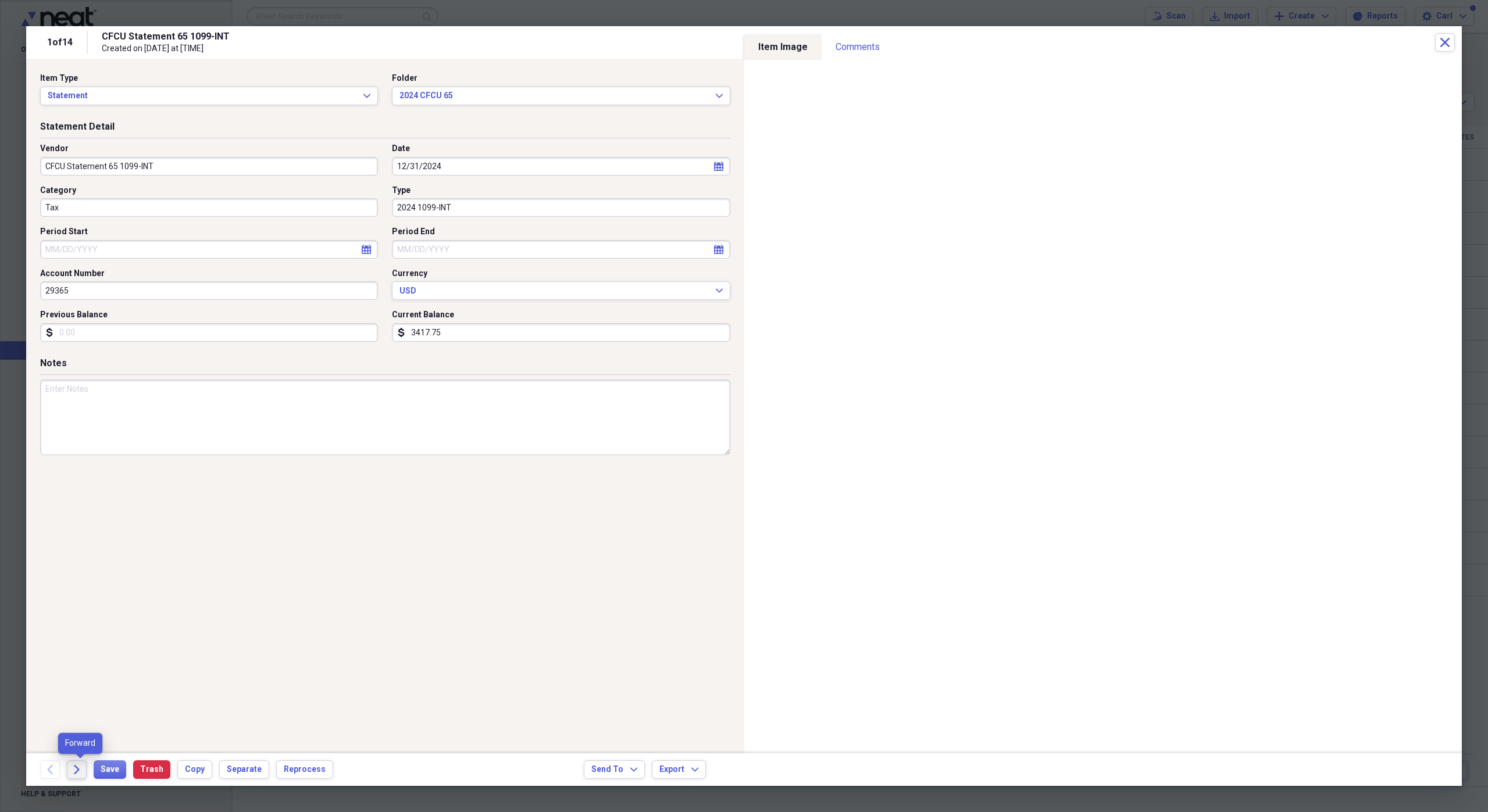 click 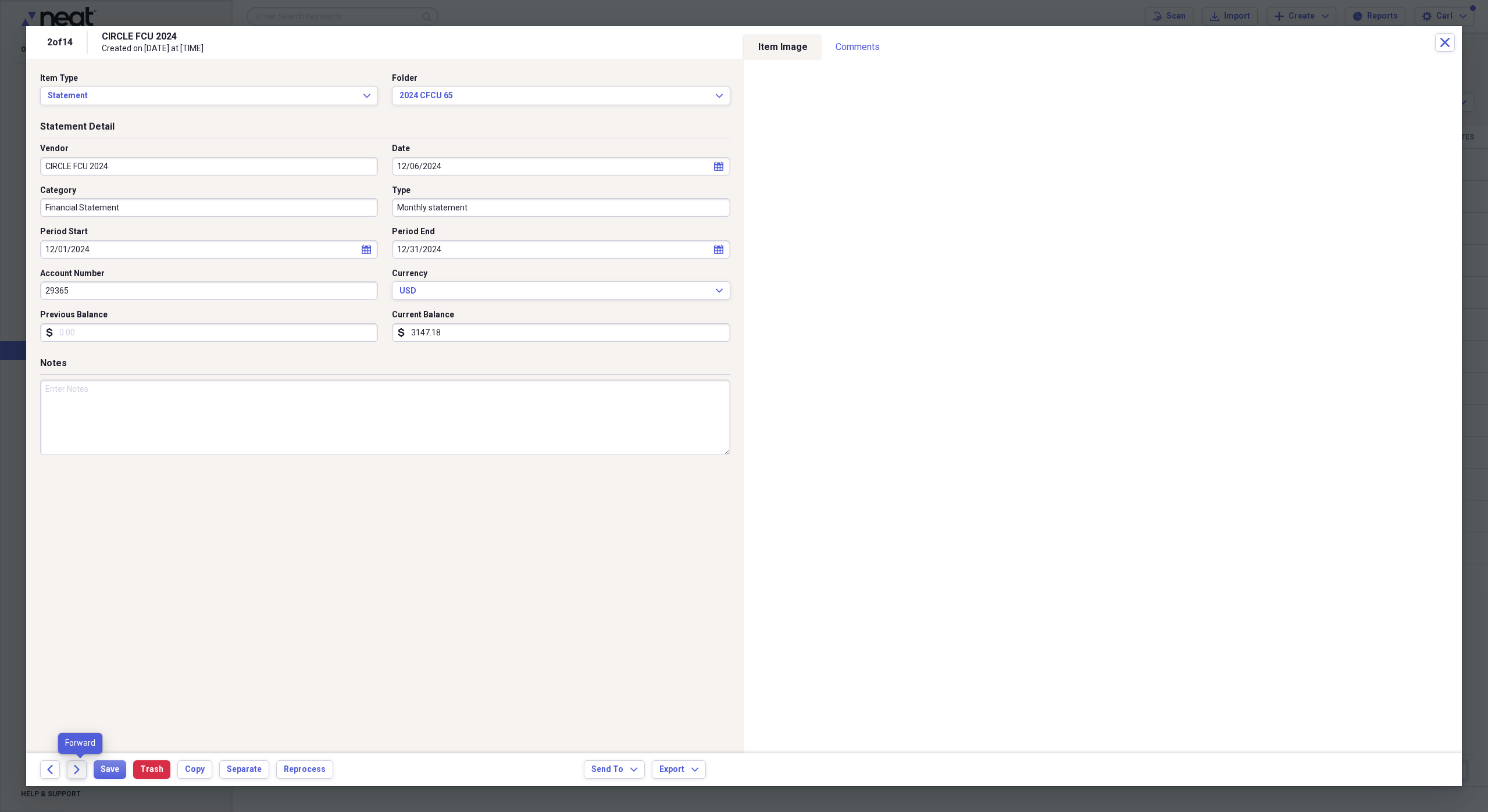 click 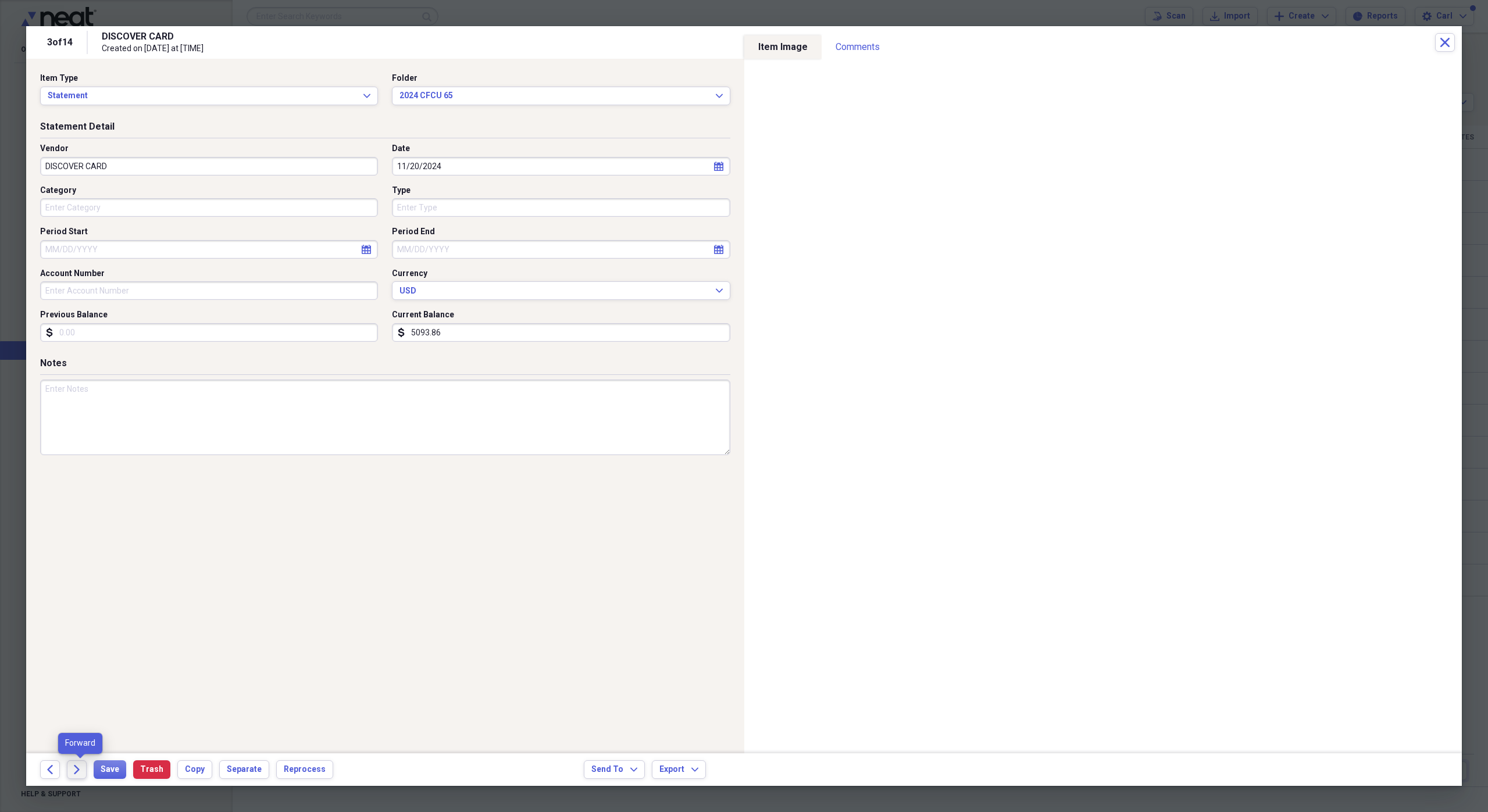click 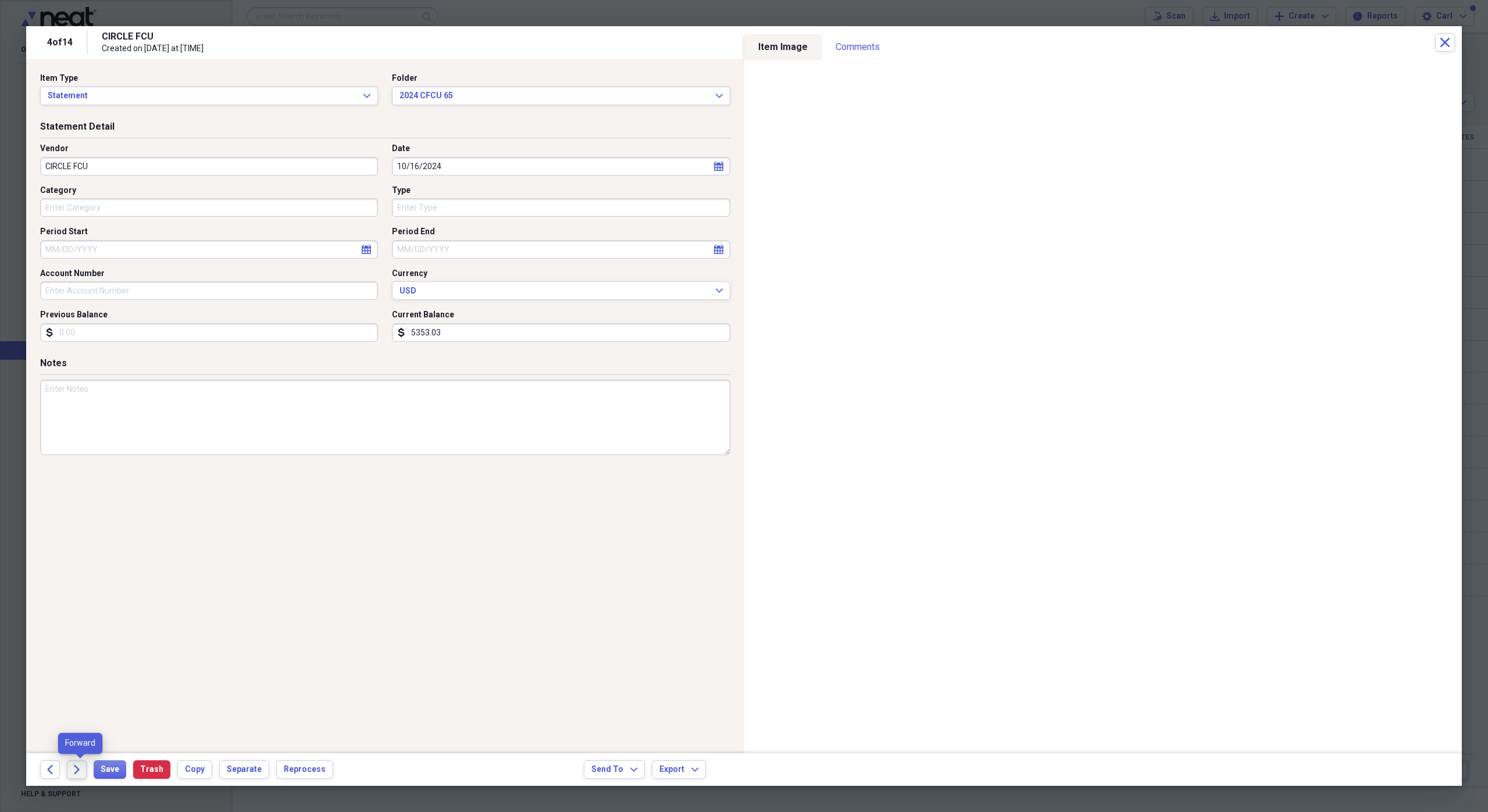 click 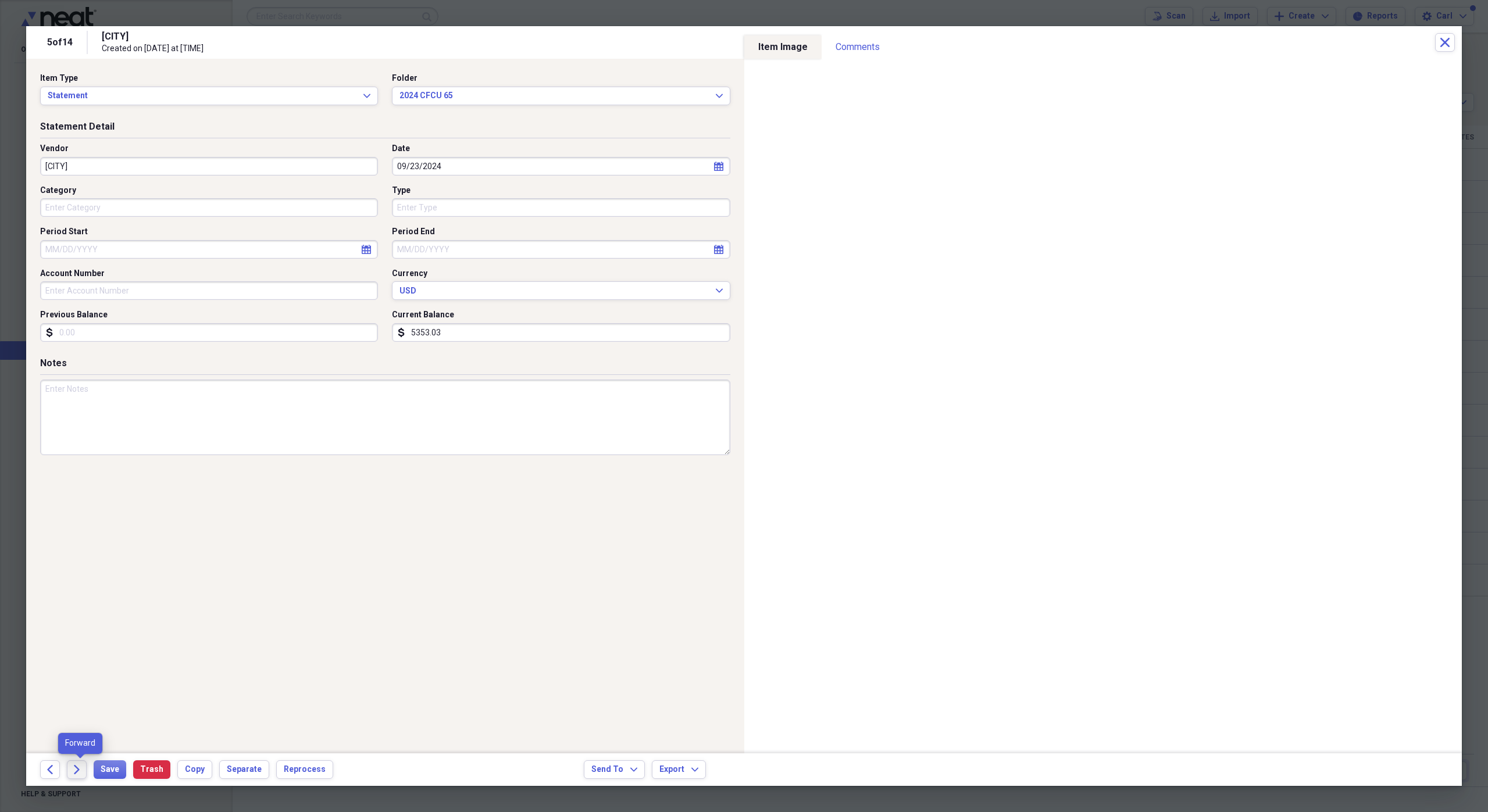click 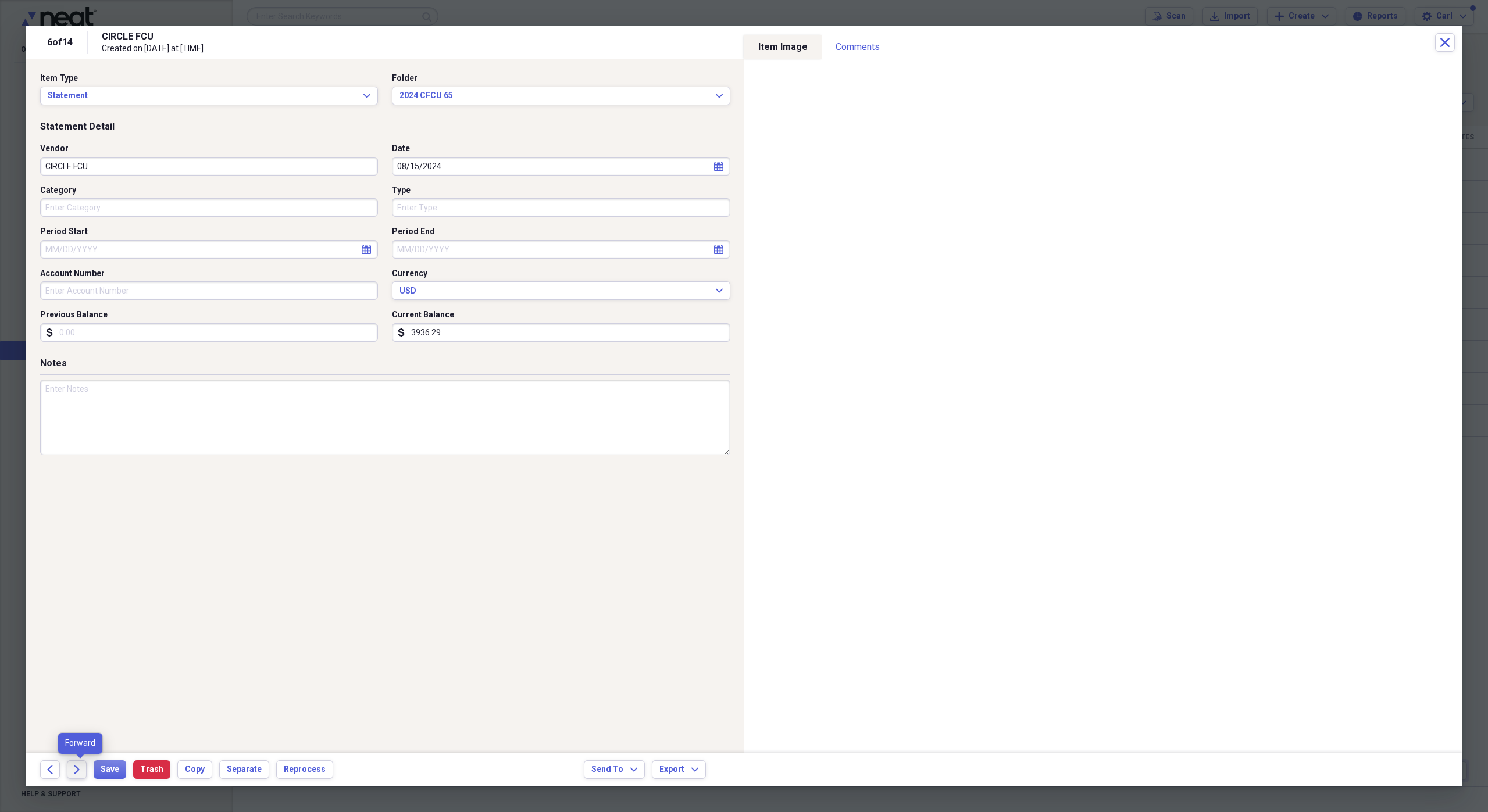 click on "Forward" 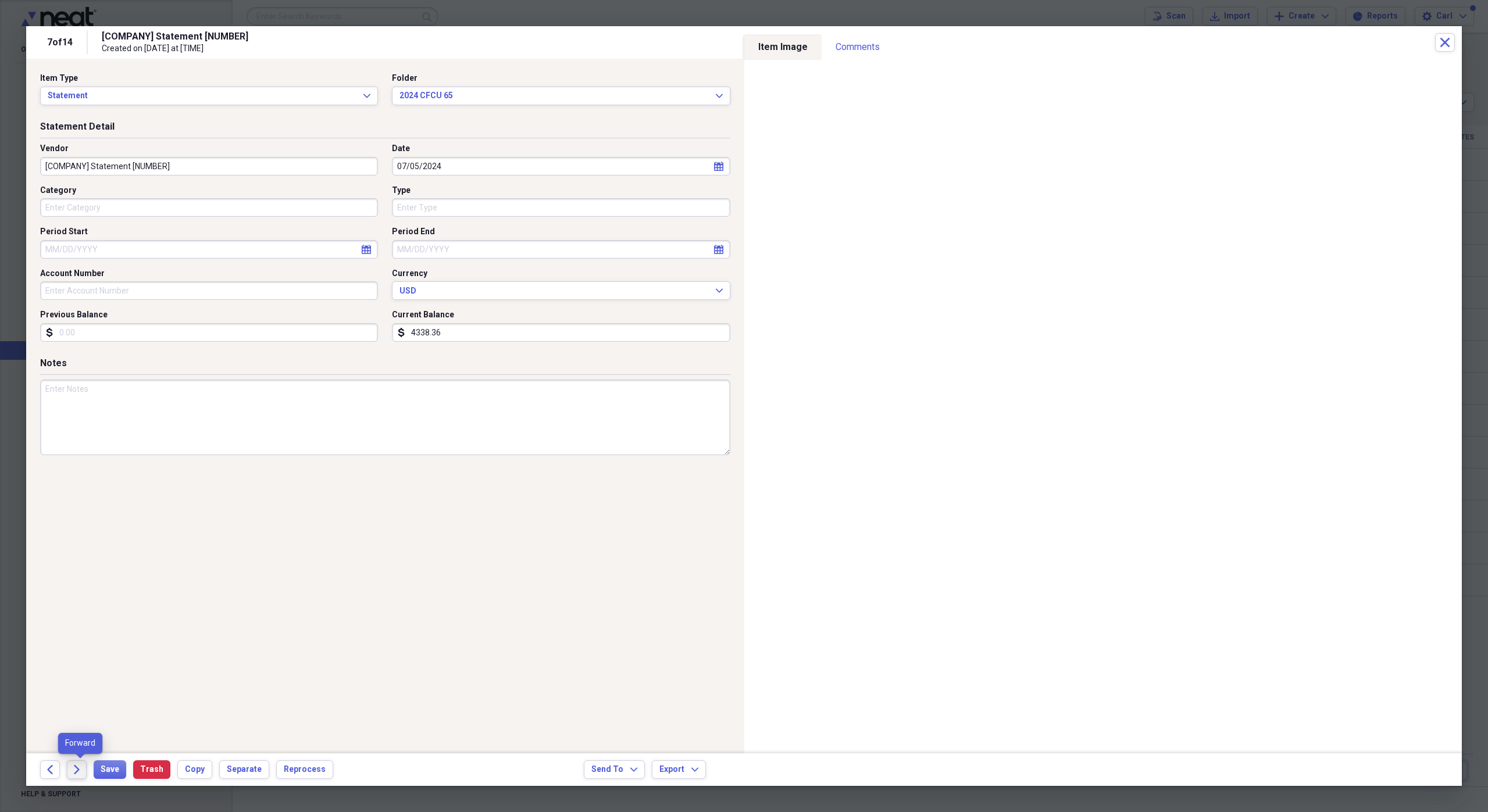 click on "Forward" 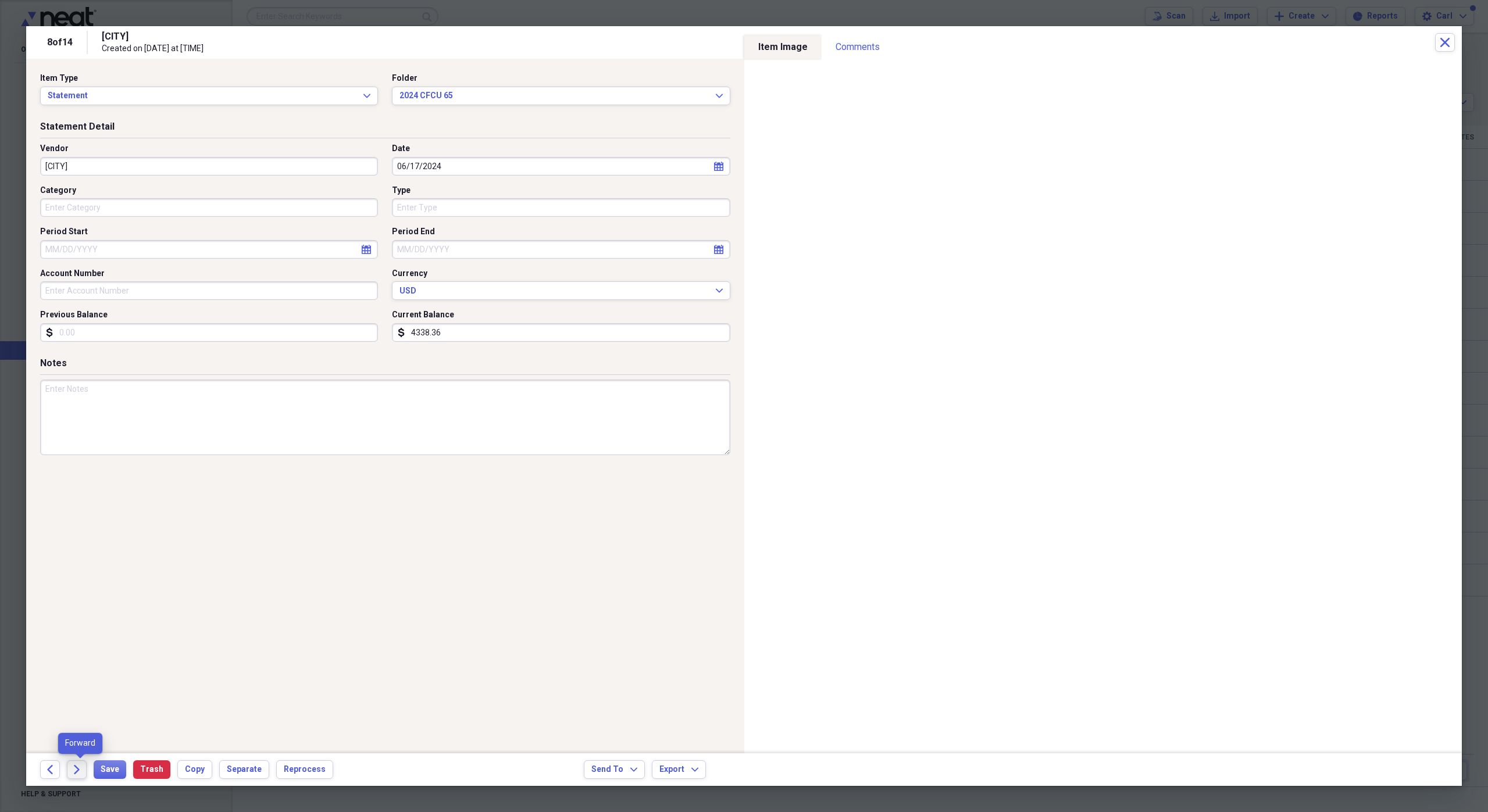 click on "Forward" 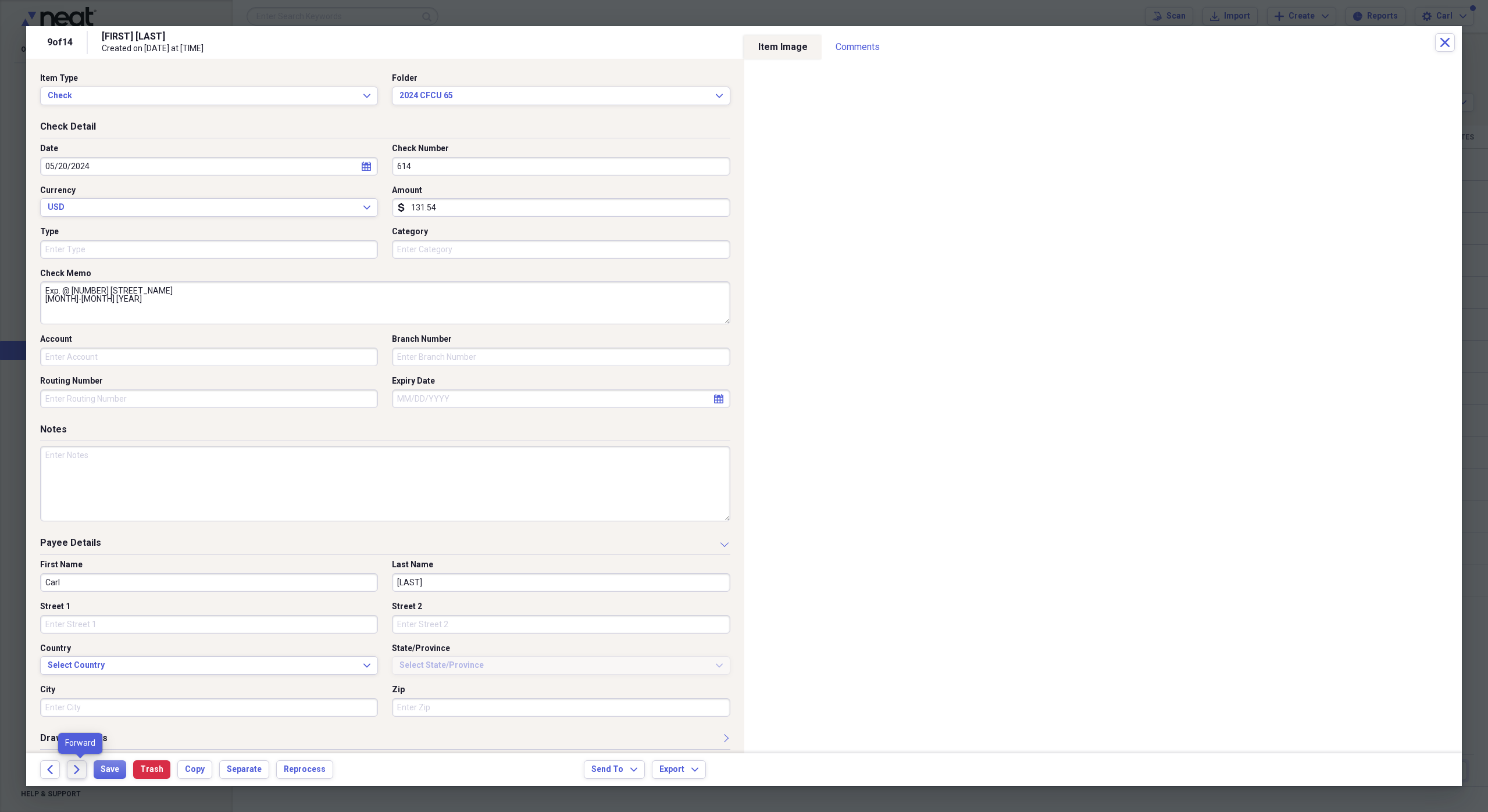 click on "Forward" at bounding box center (77, 770) 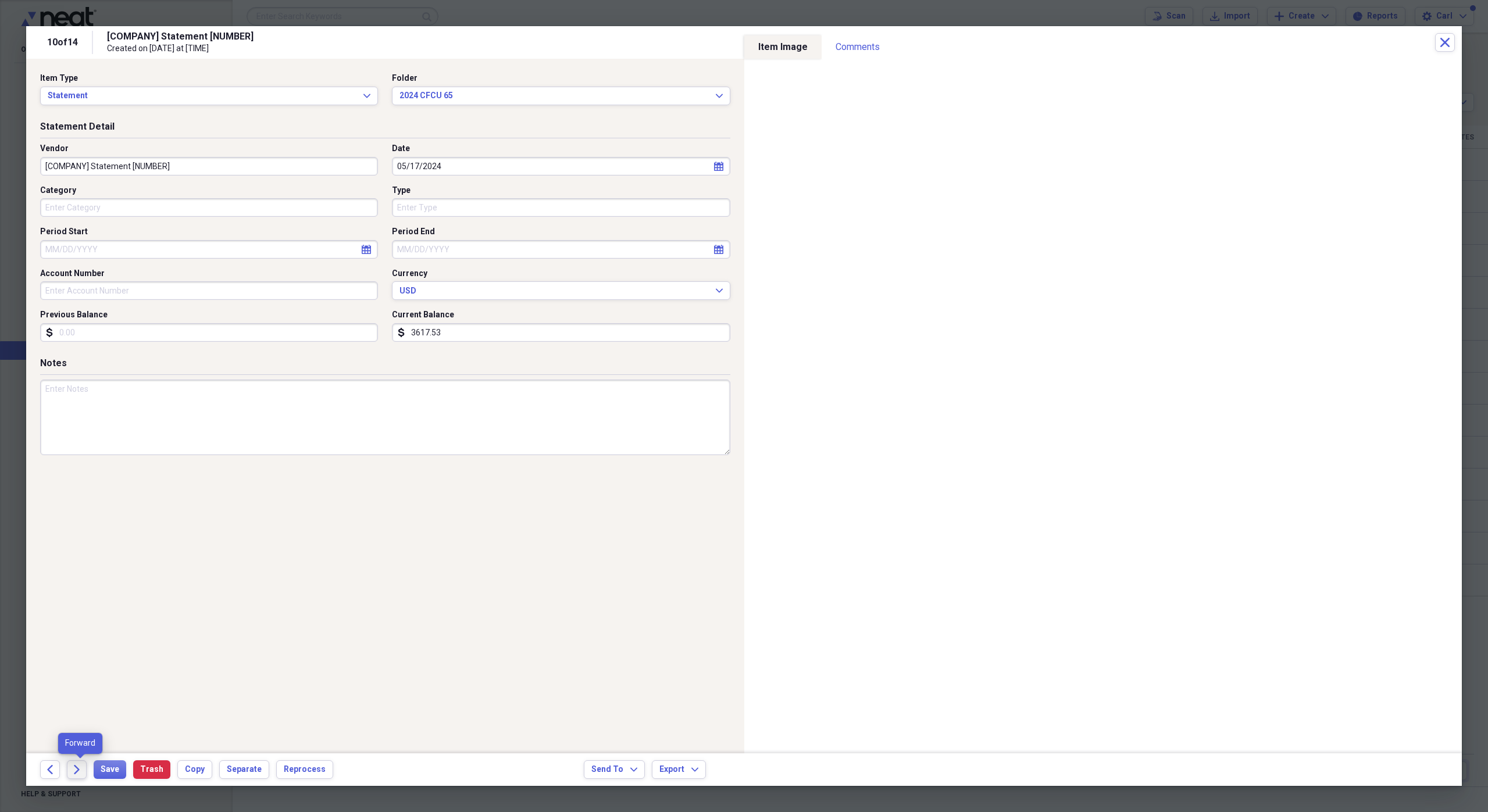 click on "Forward" 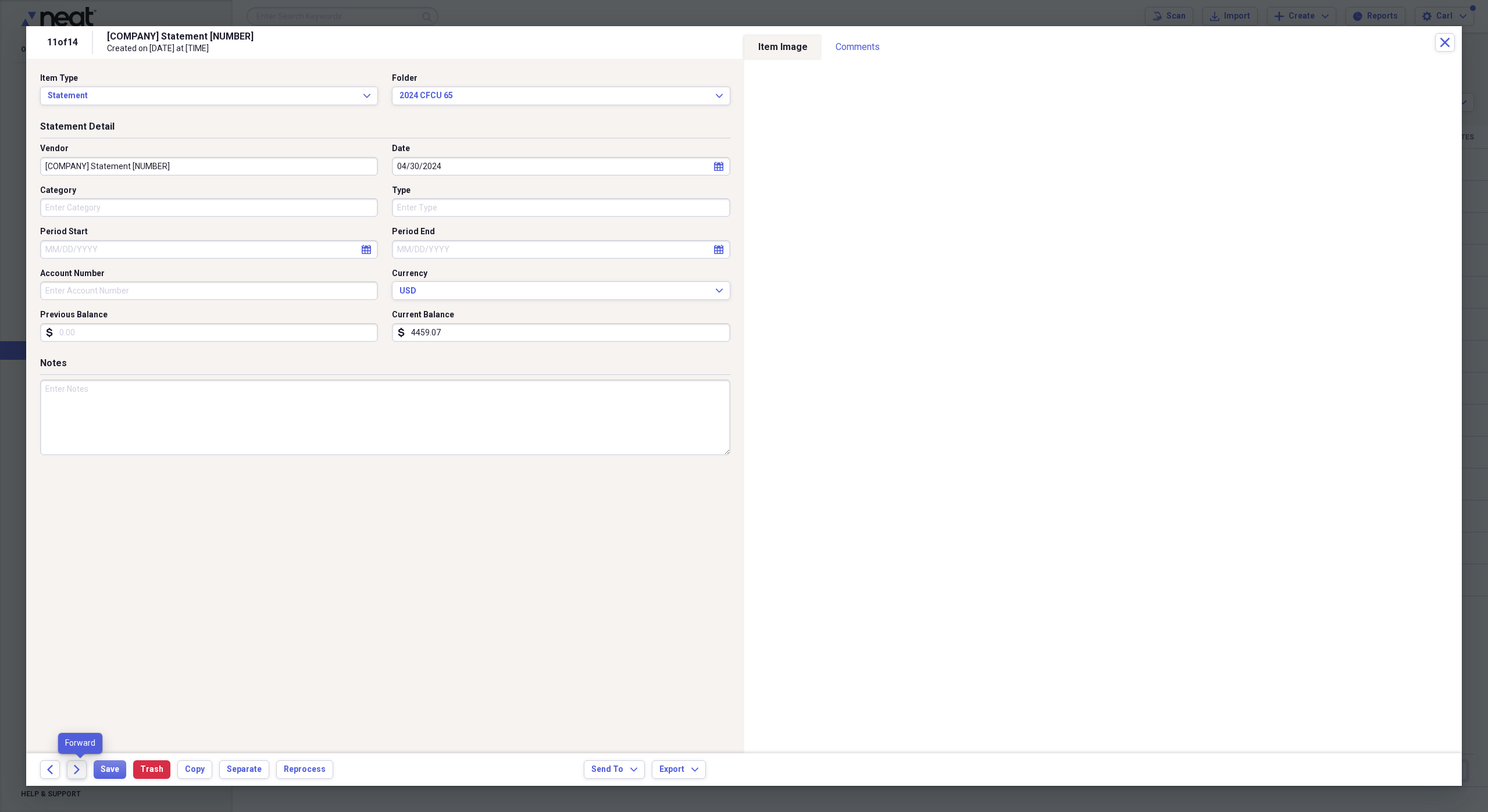 click 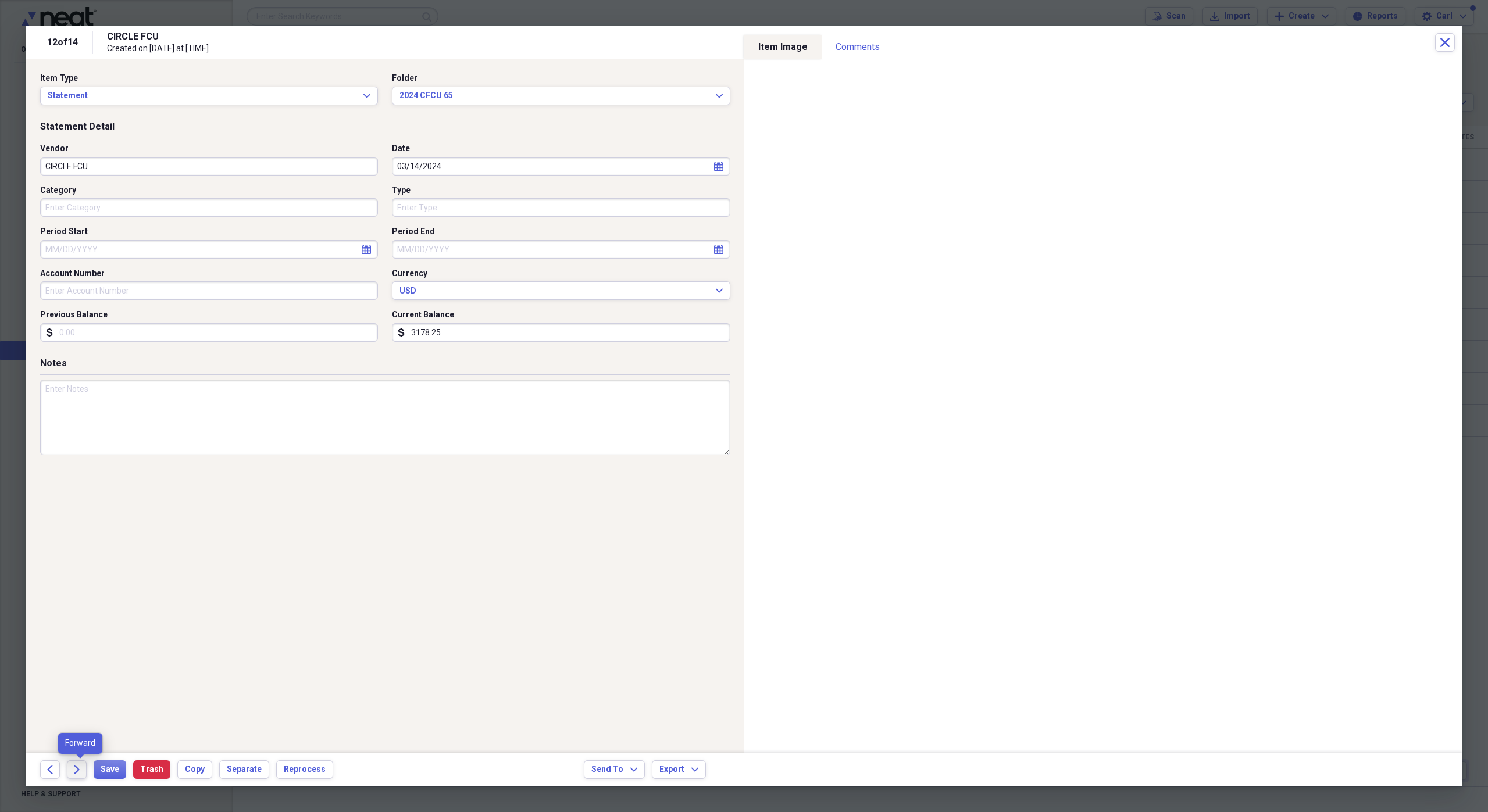 click 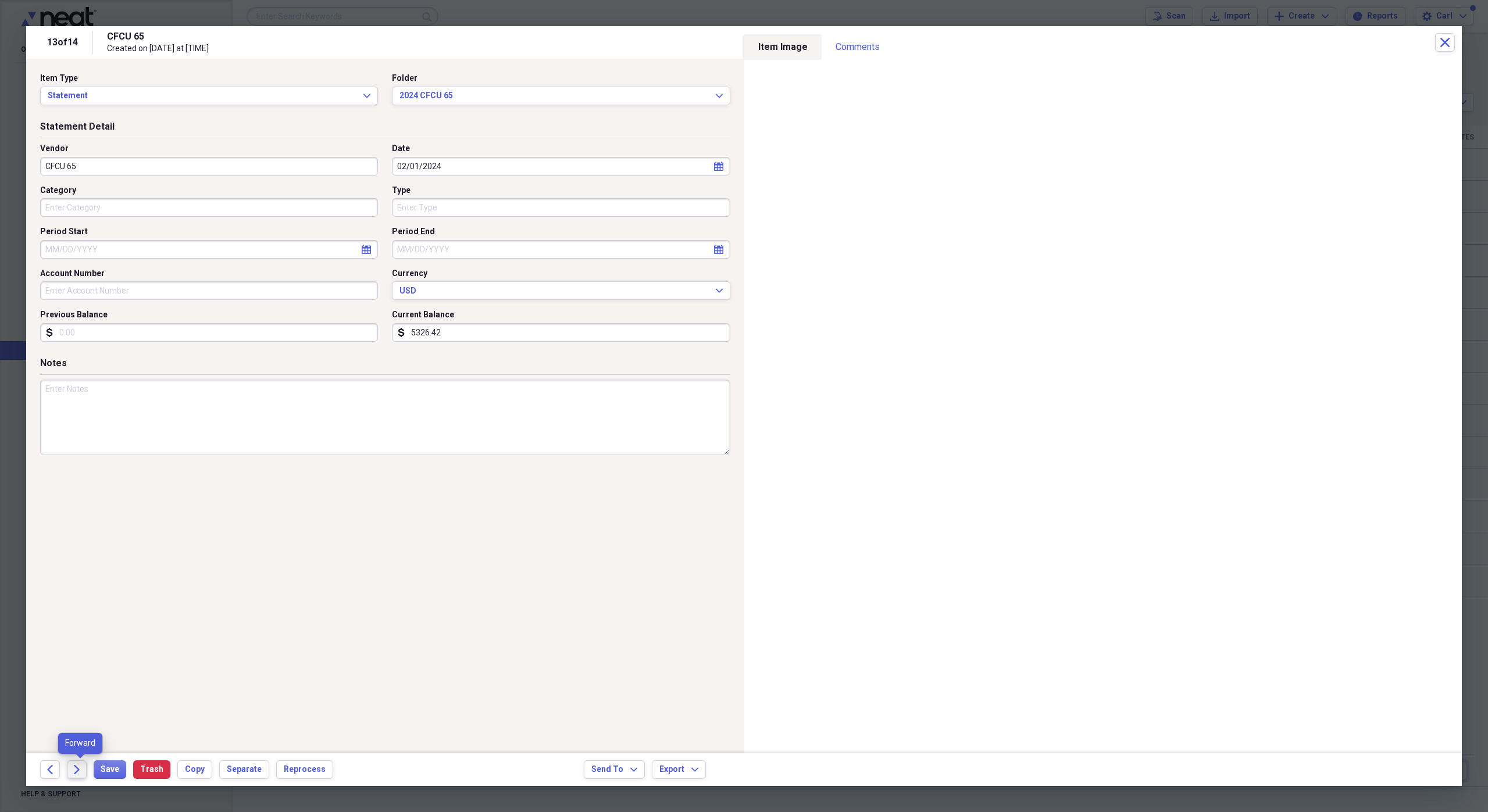 click on "Forward" 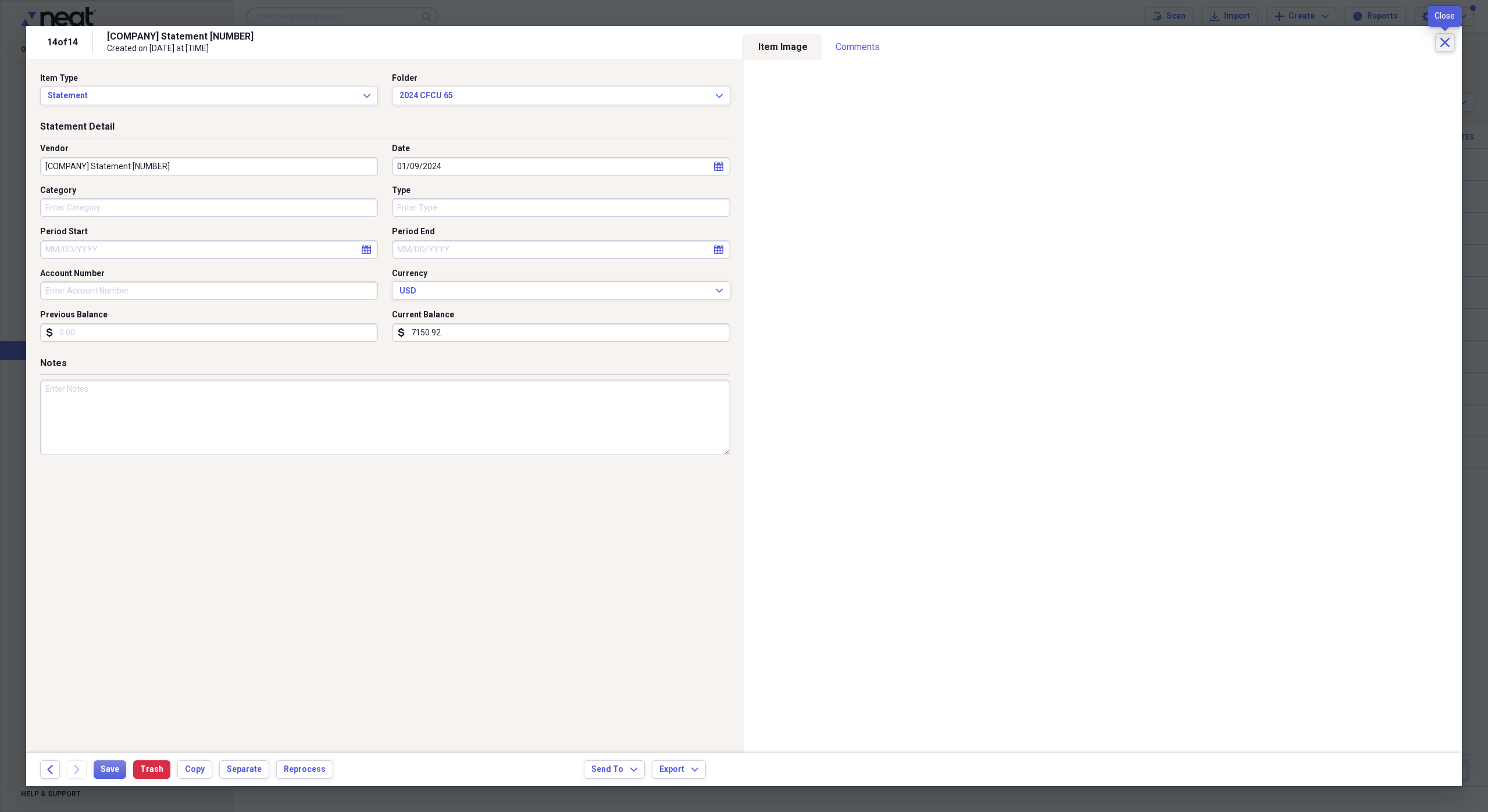 click on "Close" 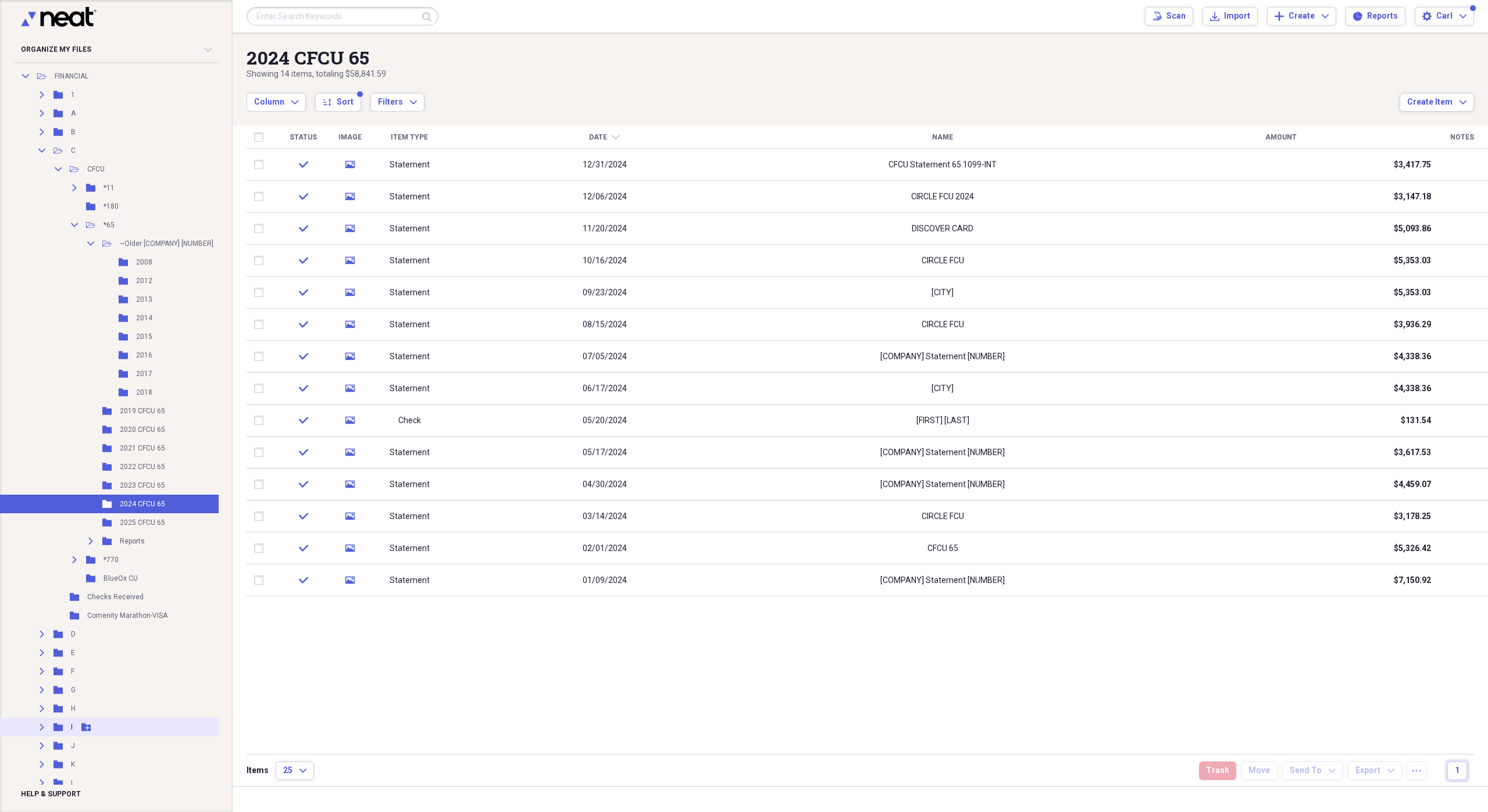 scroll, scrollTop: 278, scrollLeft: 0, axis: vertical 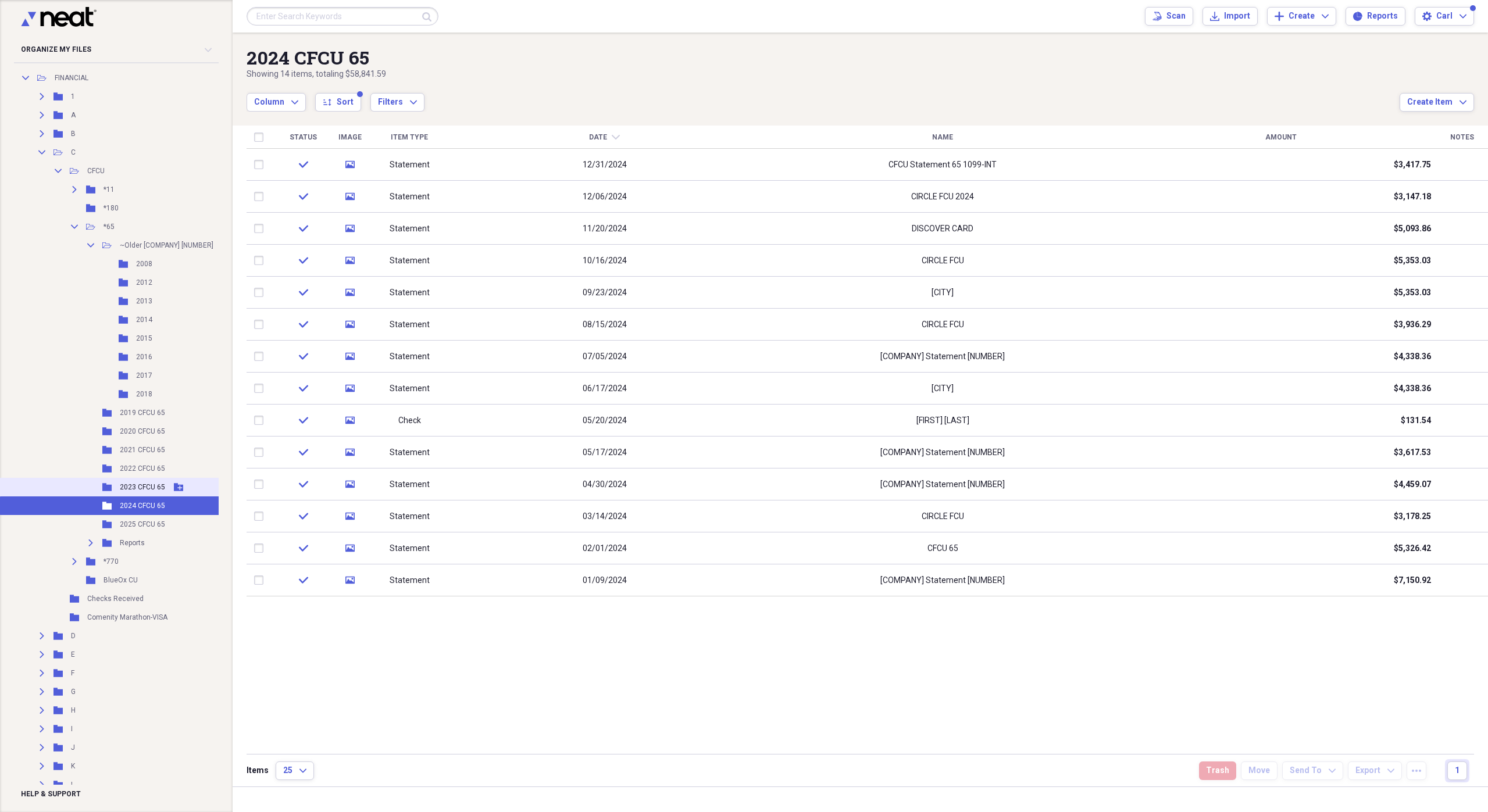click on "2023 CFCU 65" at bounding box center [142, 487] 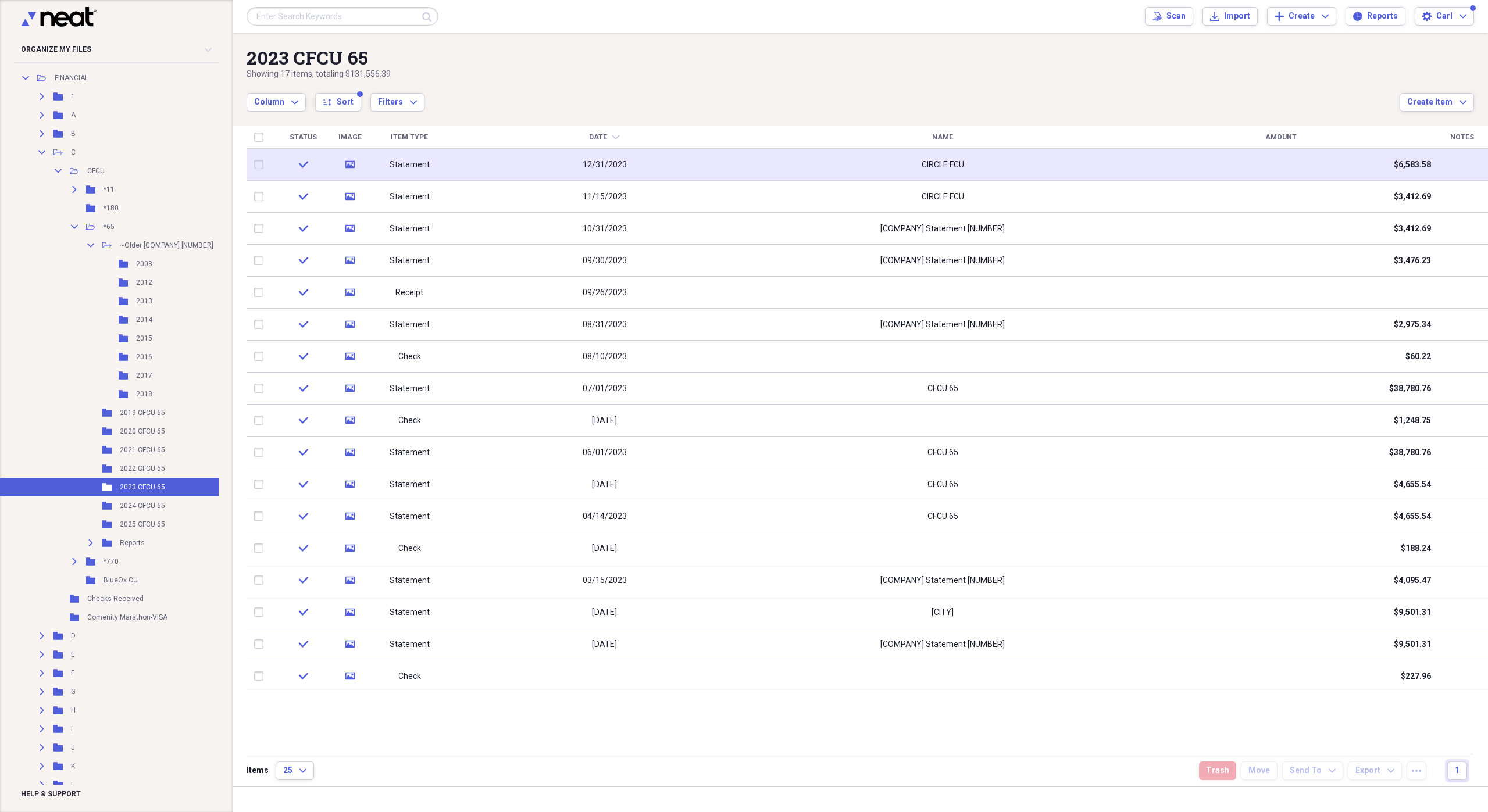 click on "Statement" at bounding box center [409, 164] 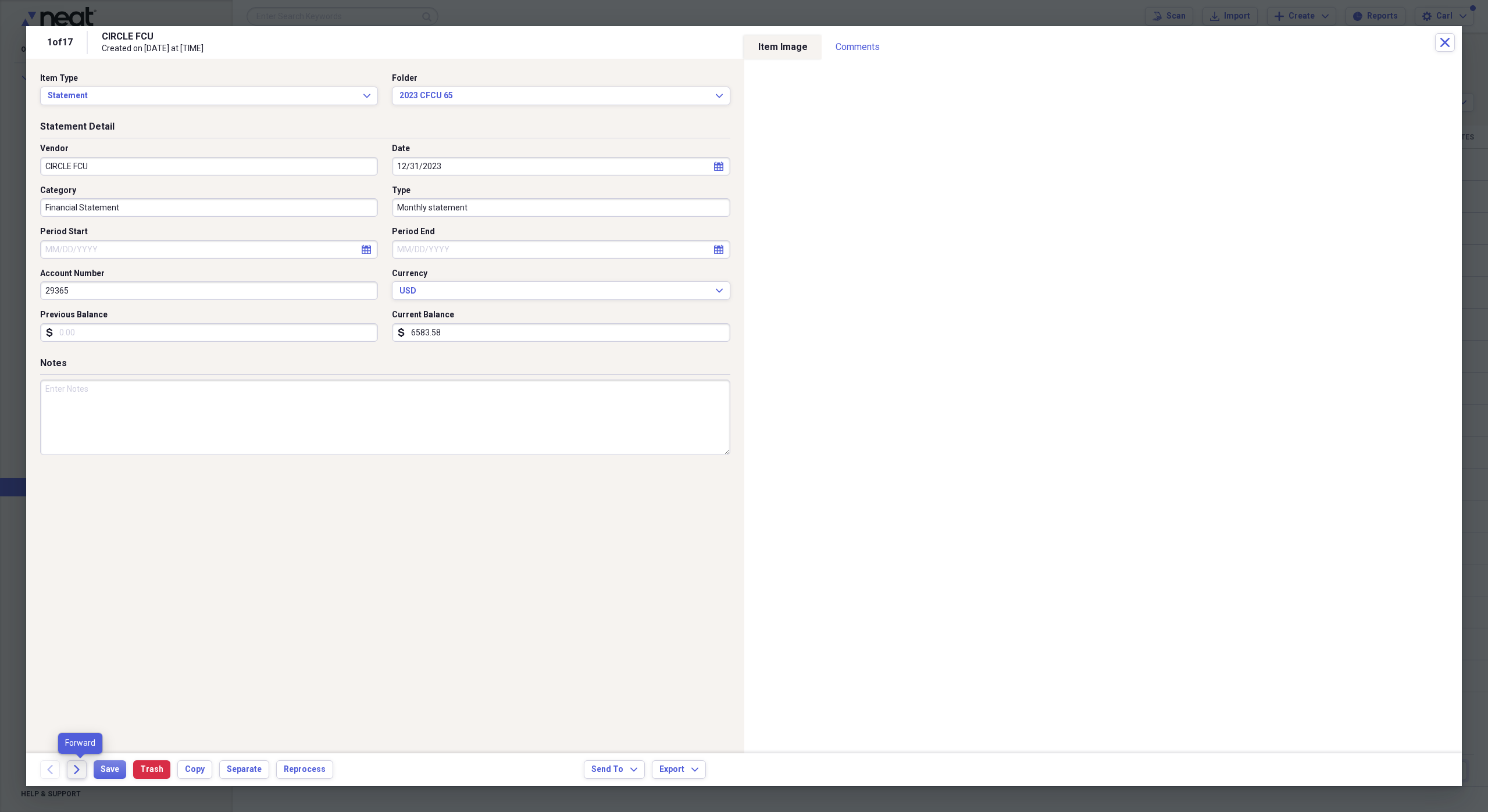 click on "Forward" at bounding box center (77, 770) 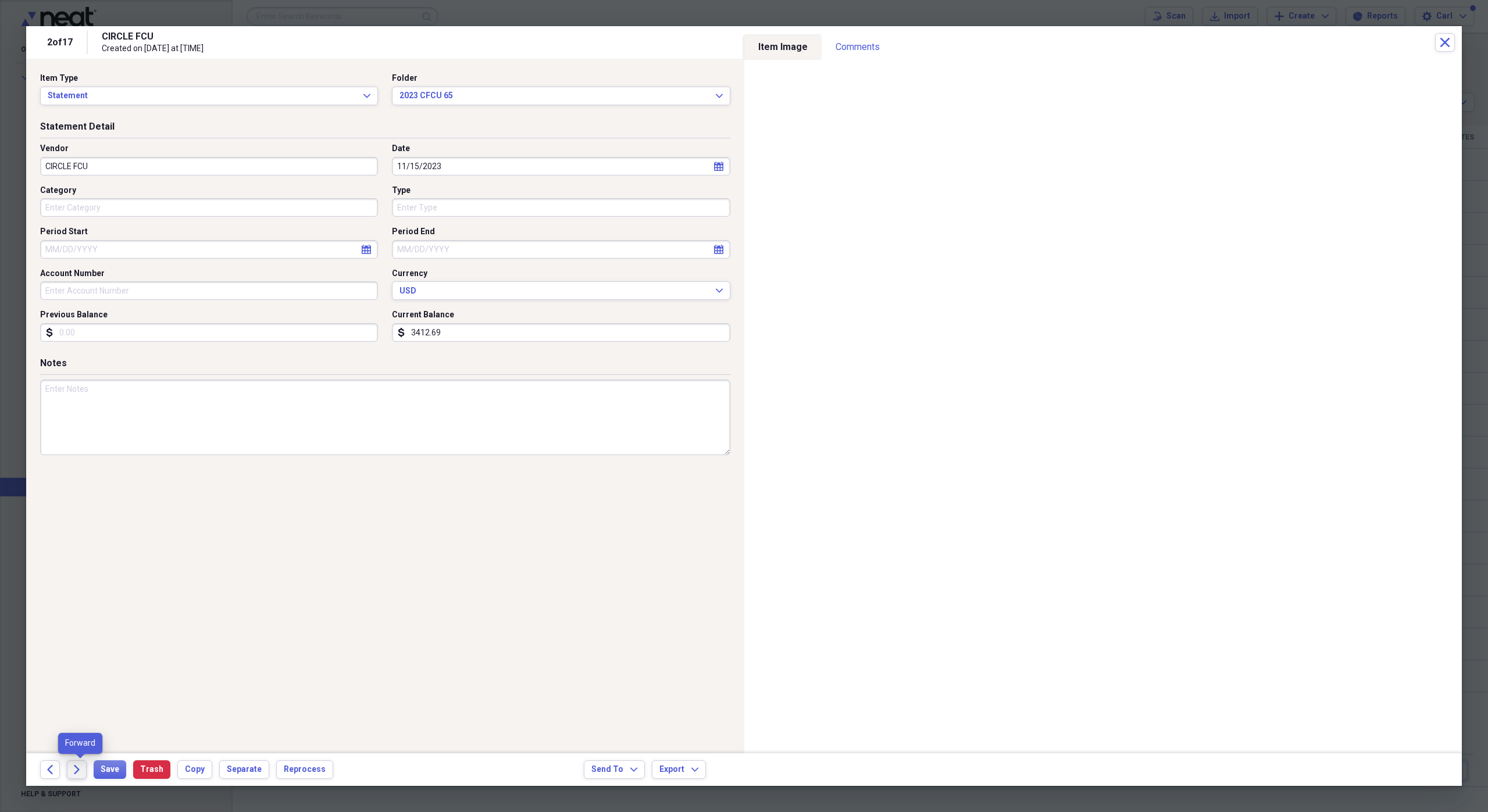 click on "Forward" 